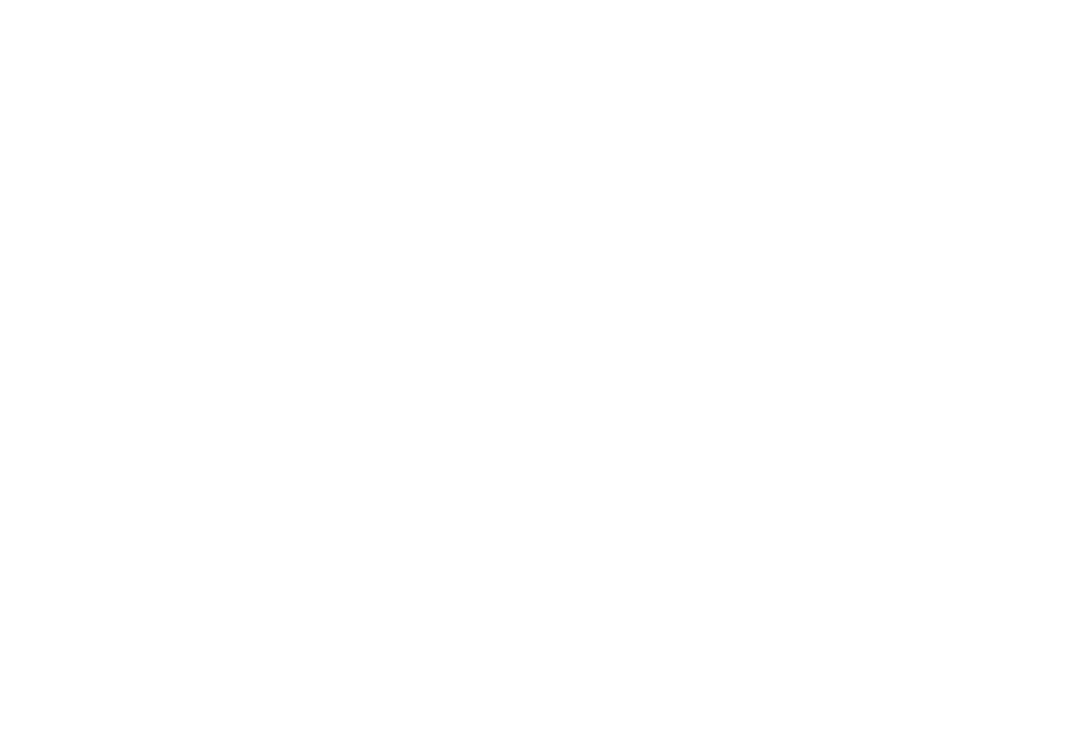 scroll, scrollTop: 0, scrollLeft: 0, axis: both 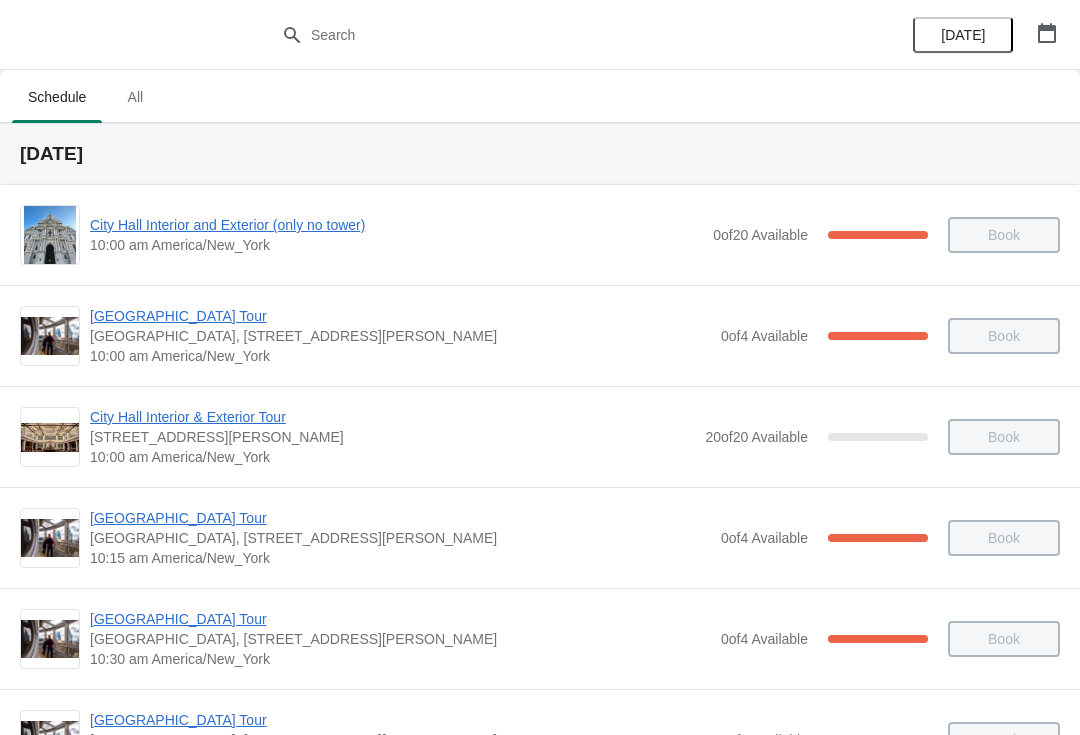 click at bounding box center [1047, 33] 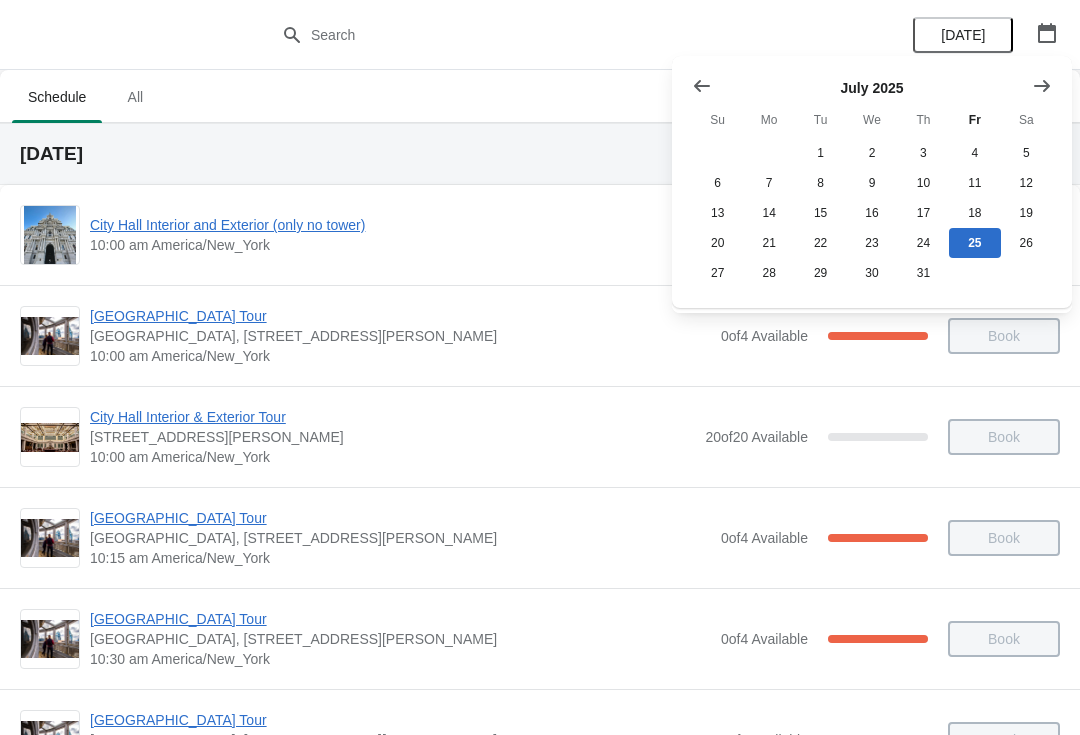 click 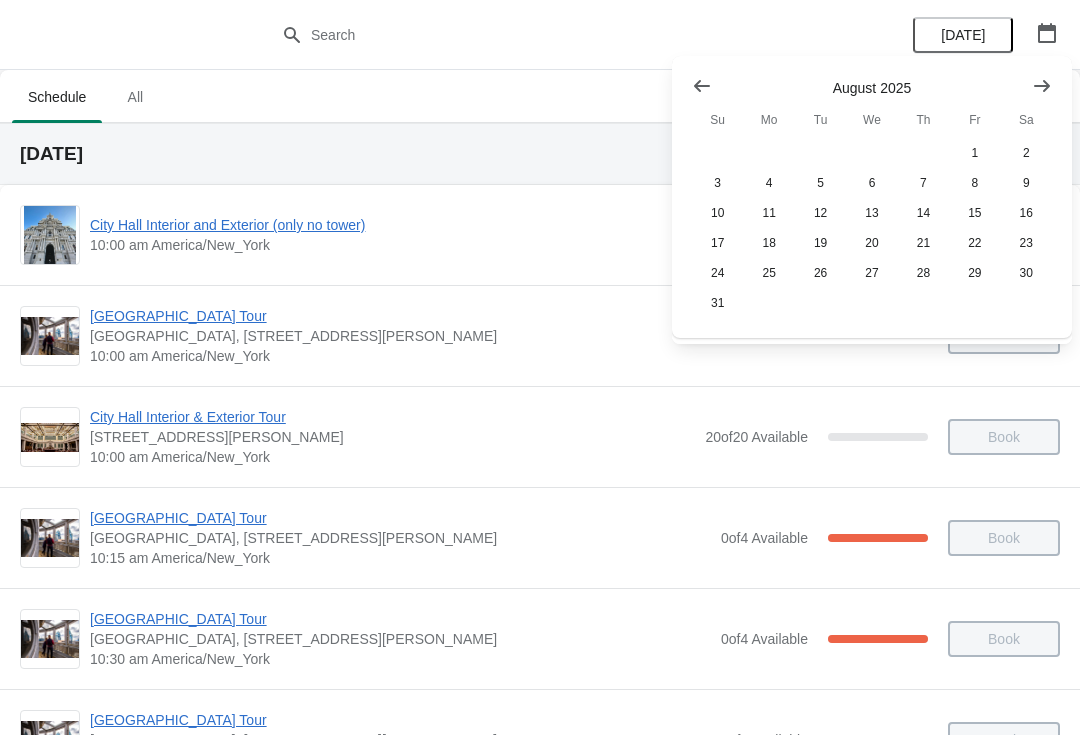 click at bounding box center (1042, 86) 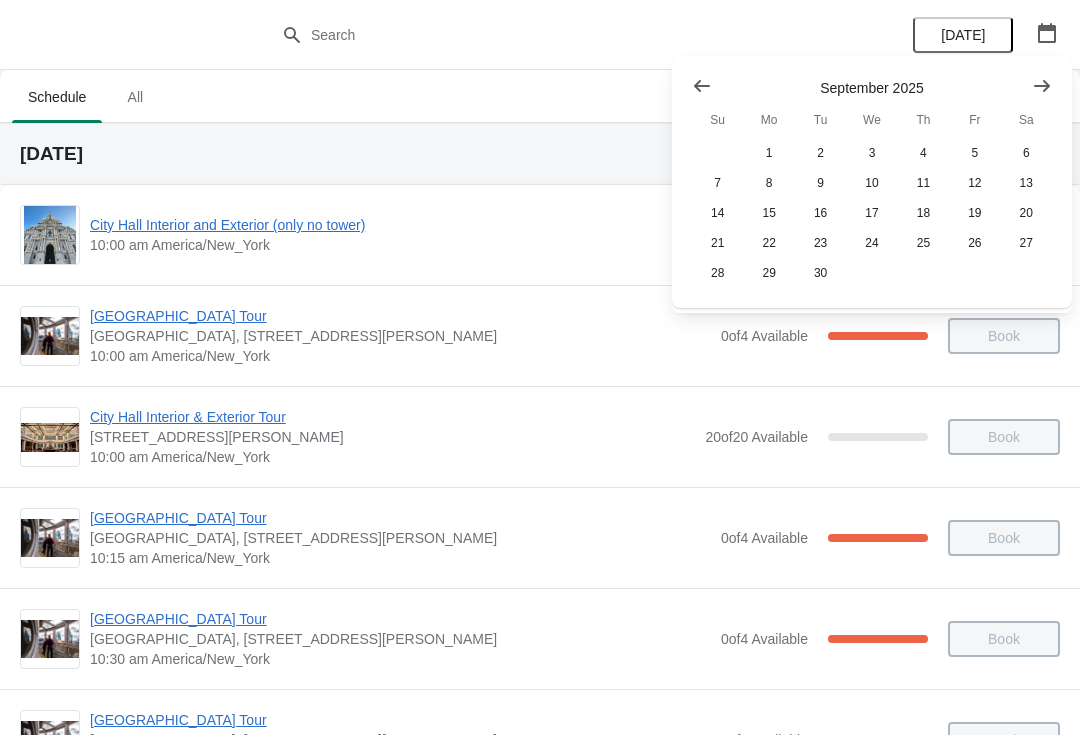 click 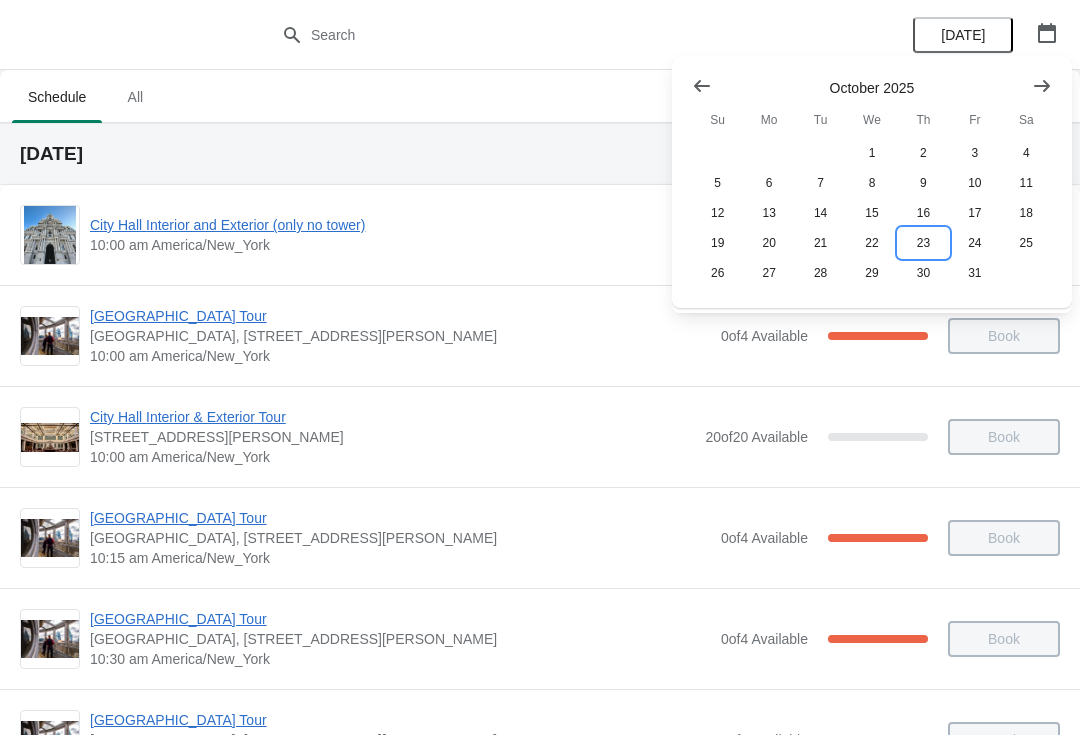 click on "23" at bounding box center (923, 243) 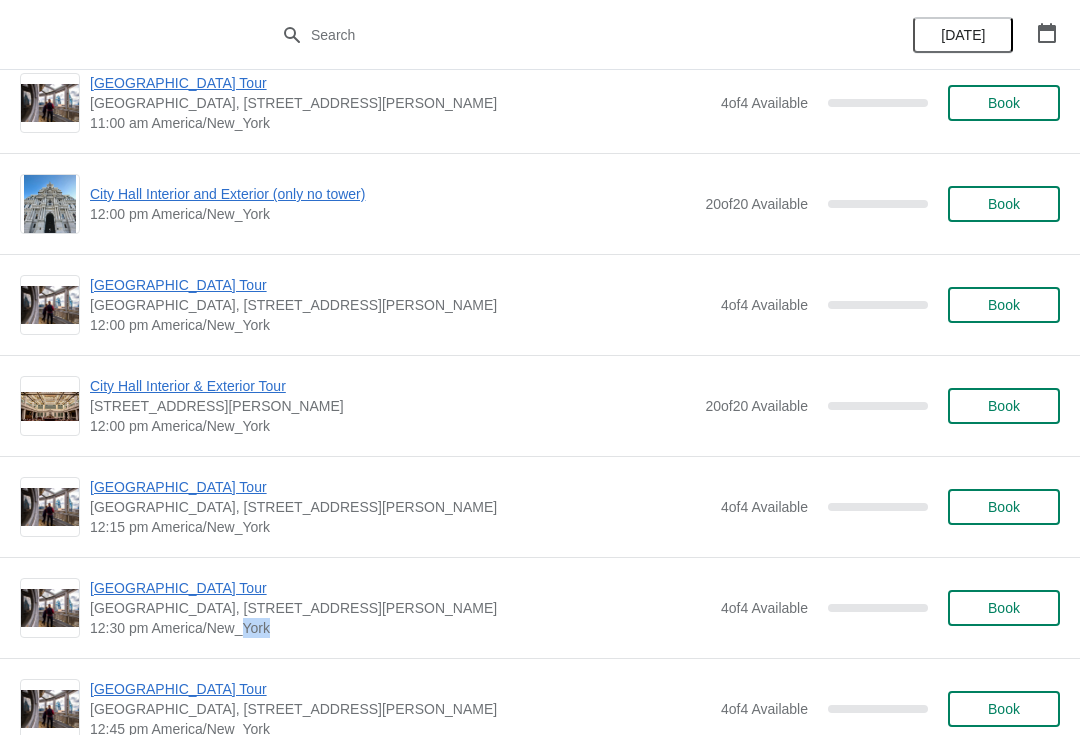 scroll, scrollTop: 841, scrollLeft: 0, axis: vertical 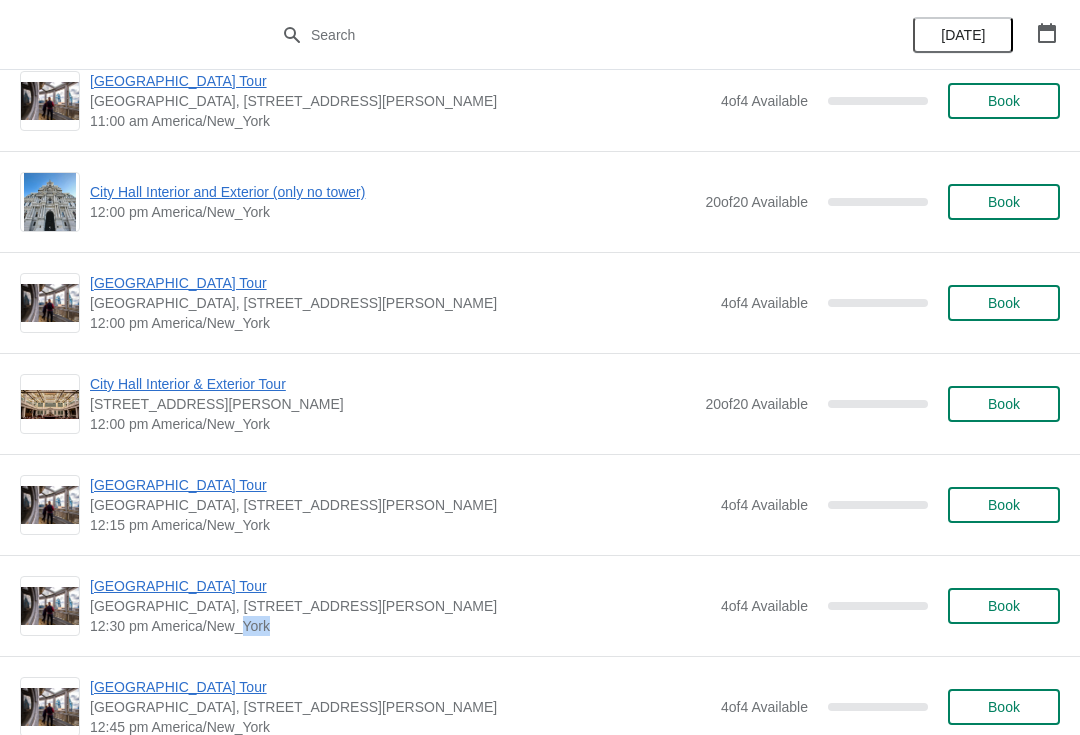 click on "City Hall Interior & Exterior Tour" at bounding box center [392, 384] 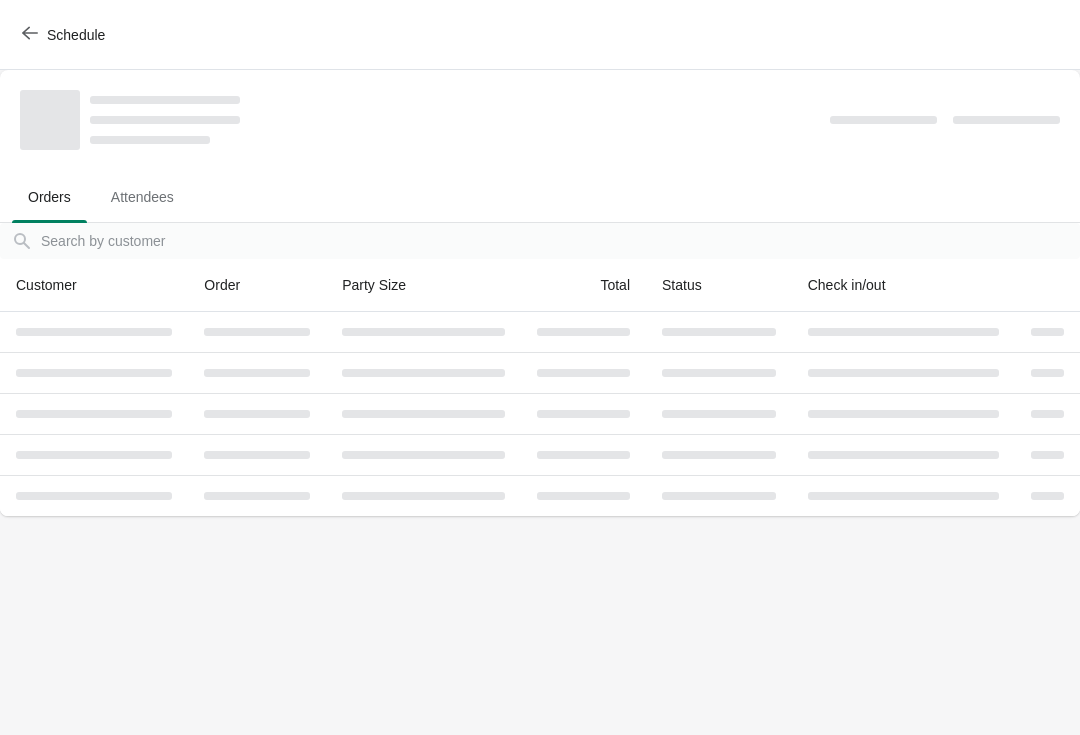 scroll, scrollTop: 0, scrollLeft: 0, axis: both 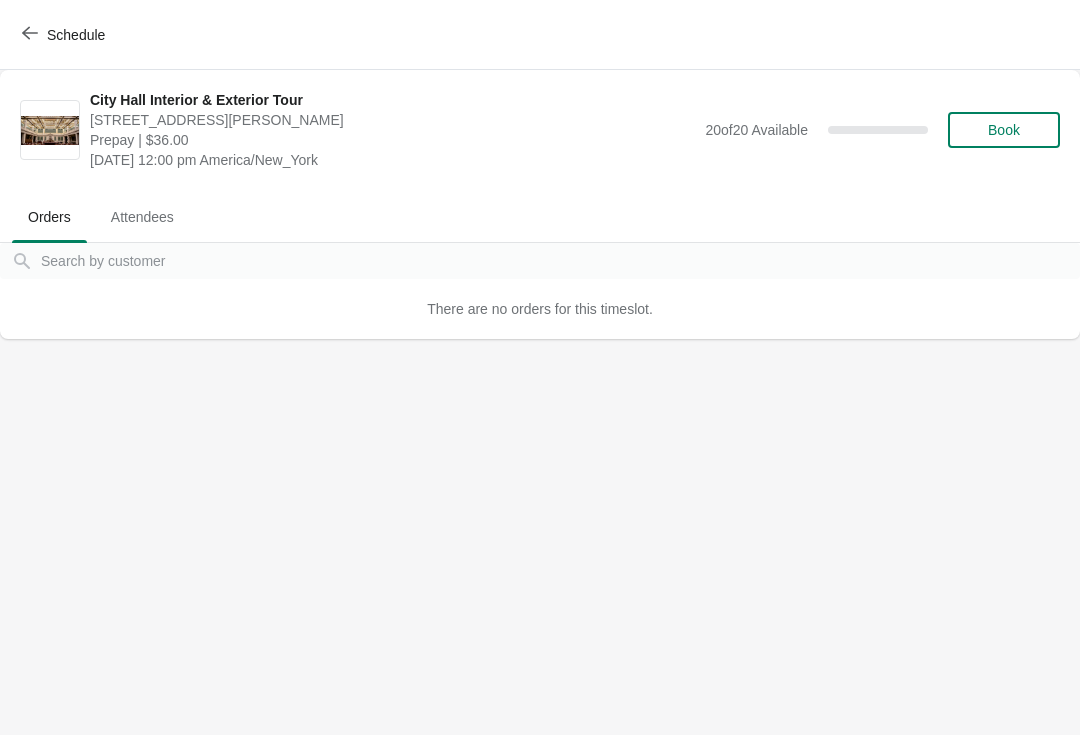click 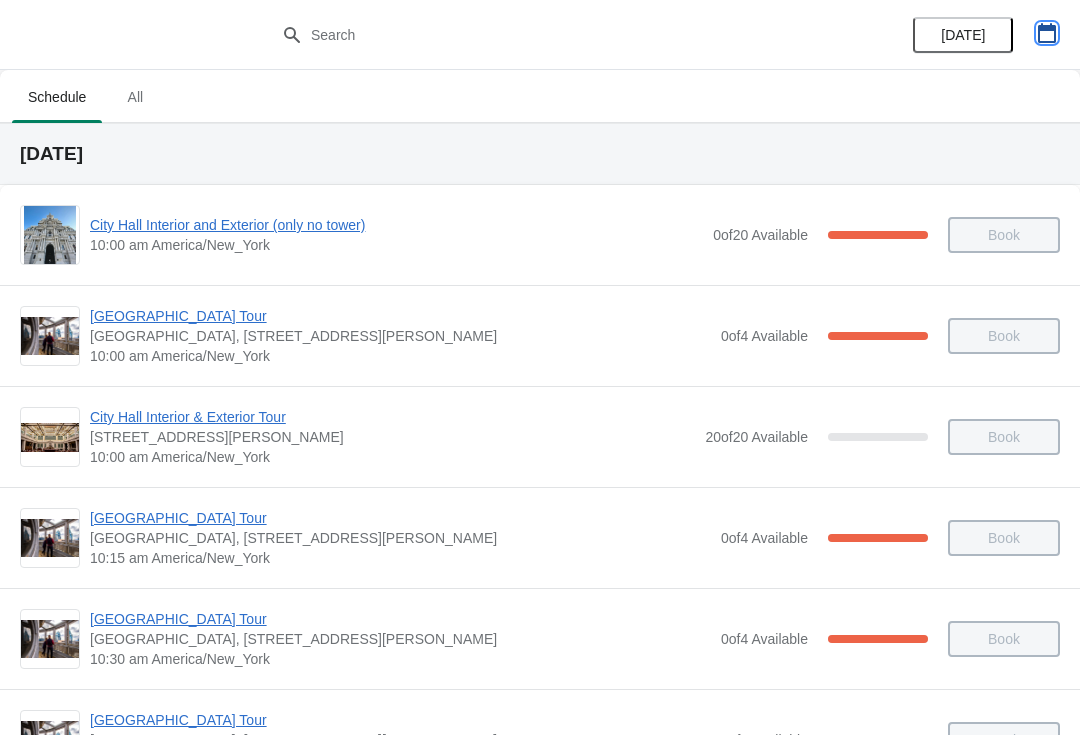 click 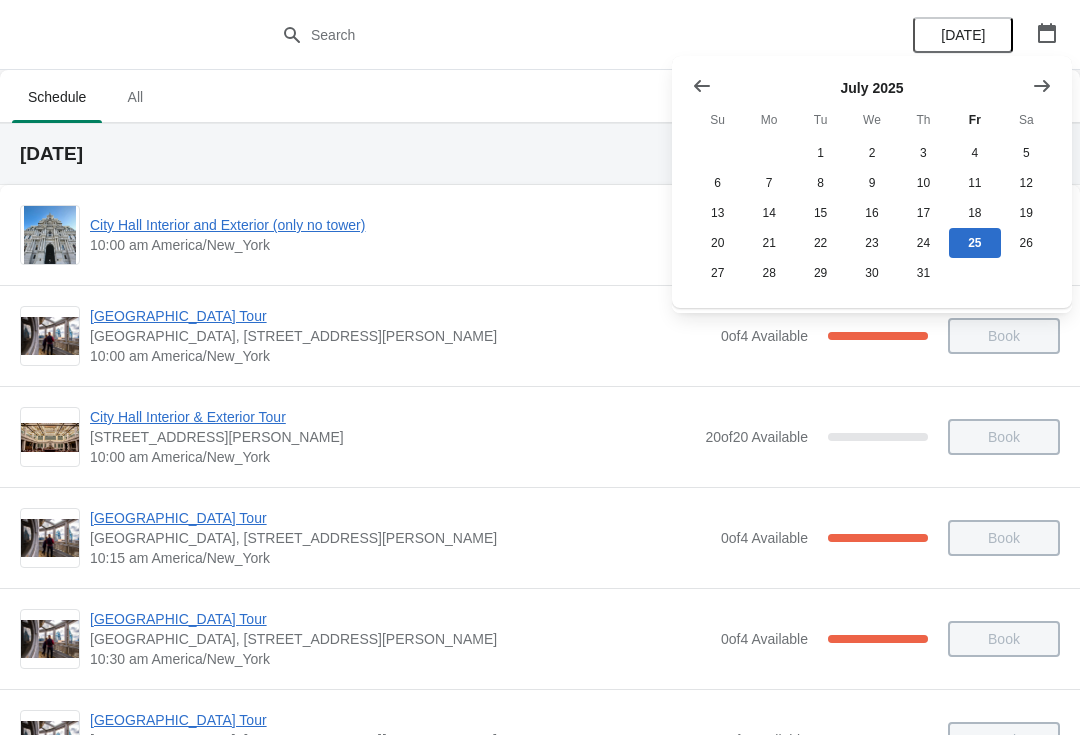 click 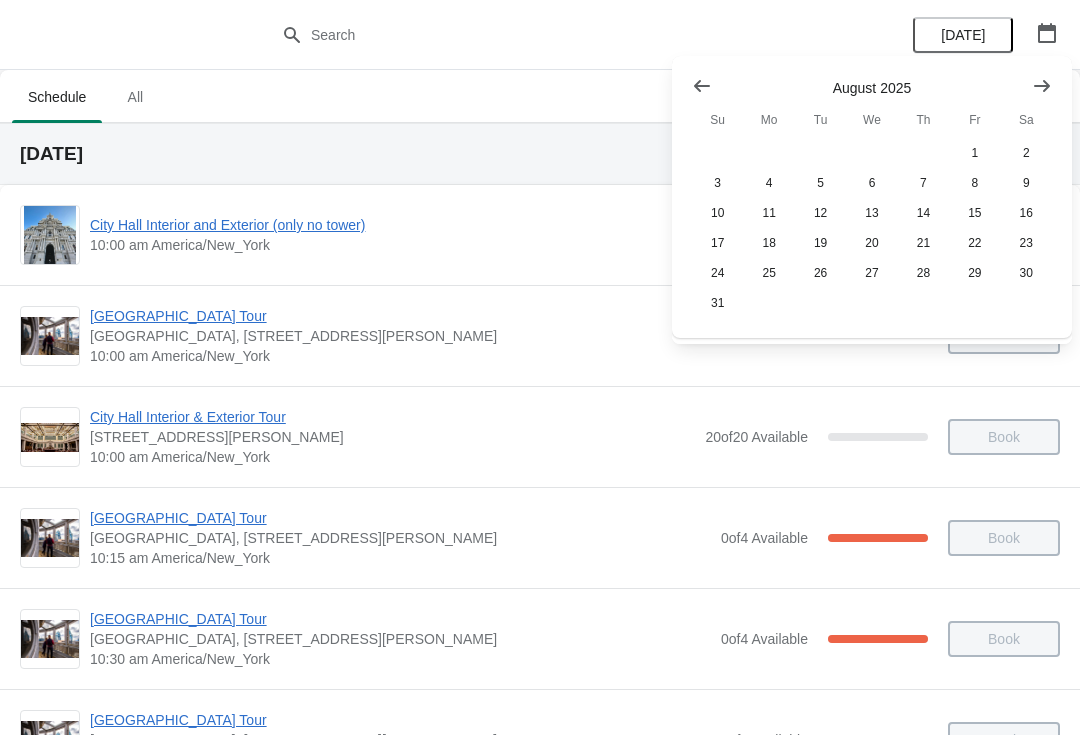 click 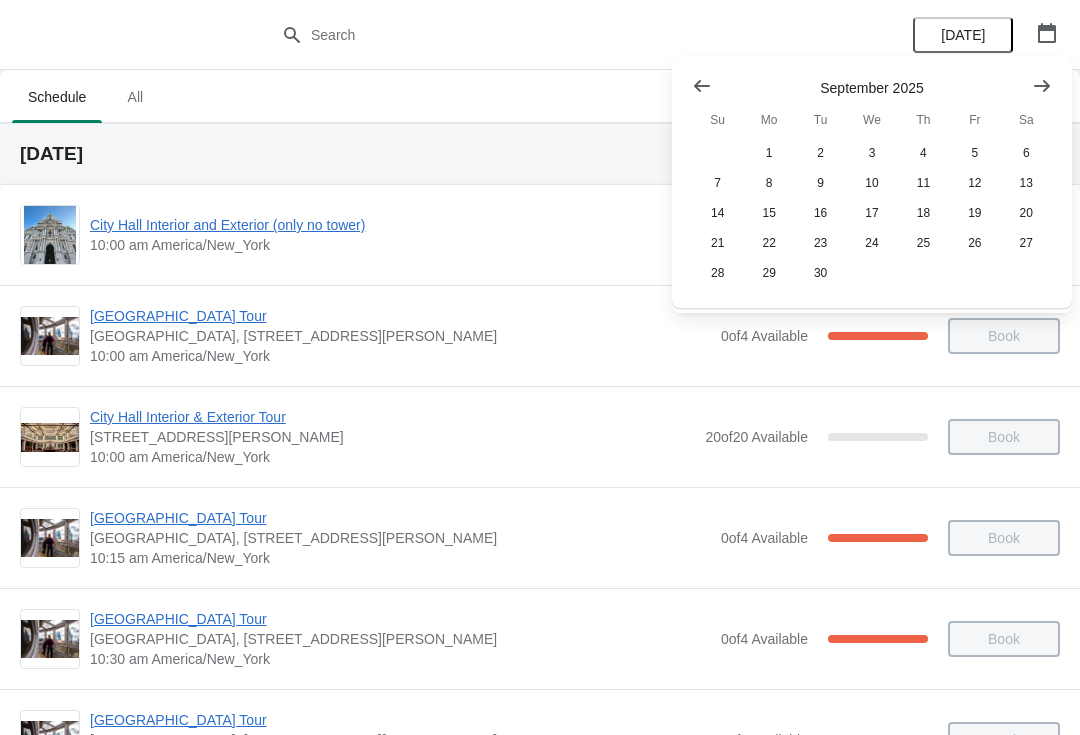 click 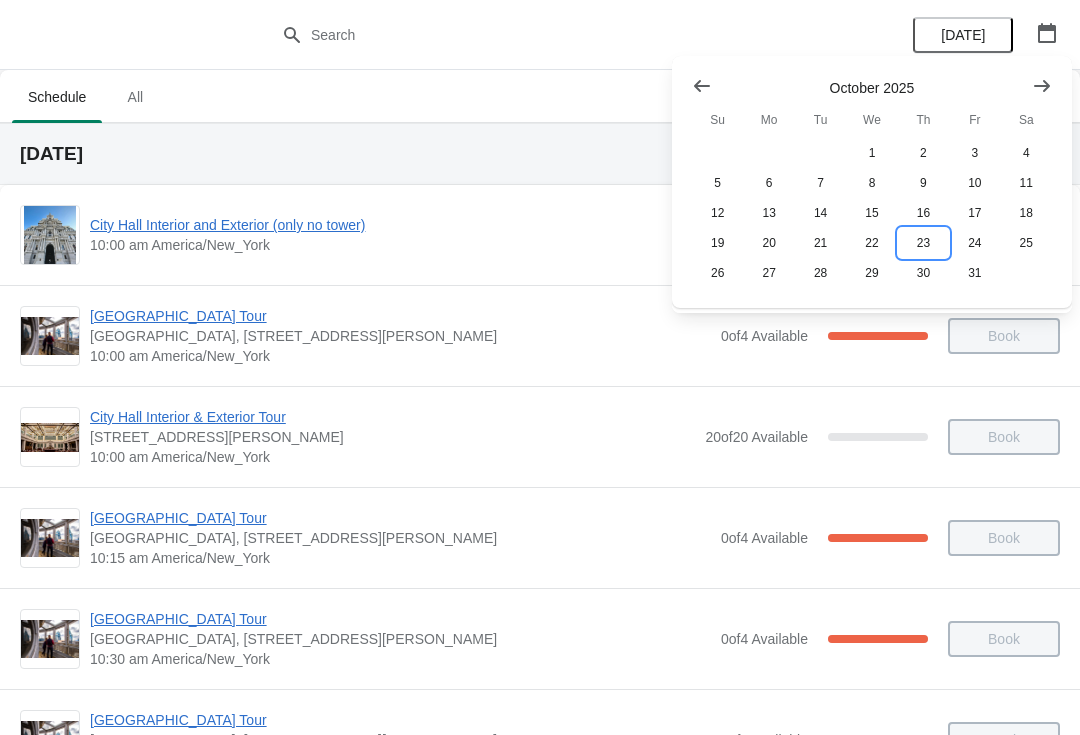 click on "23" at bounding box center [923, 243] 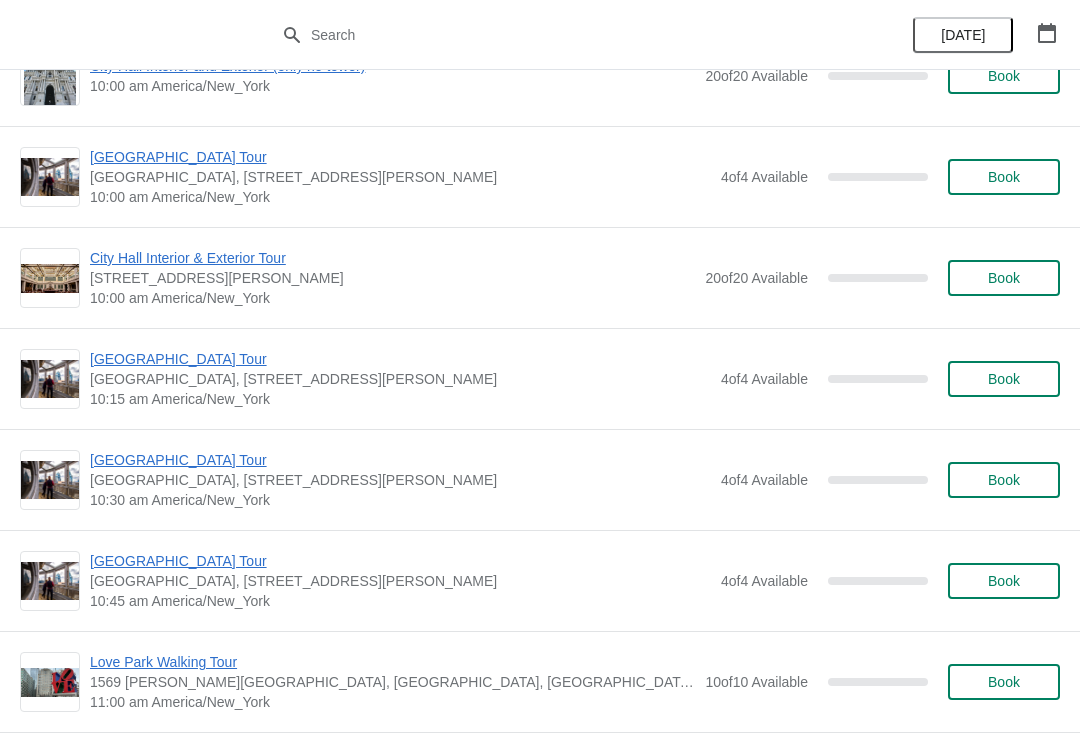 scroll, scrollTop: 158, scrollLeft: 0, axis: vertical 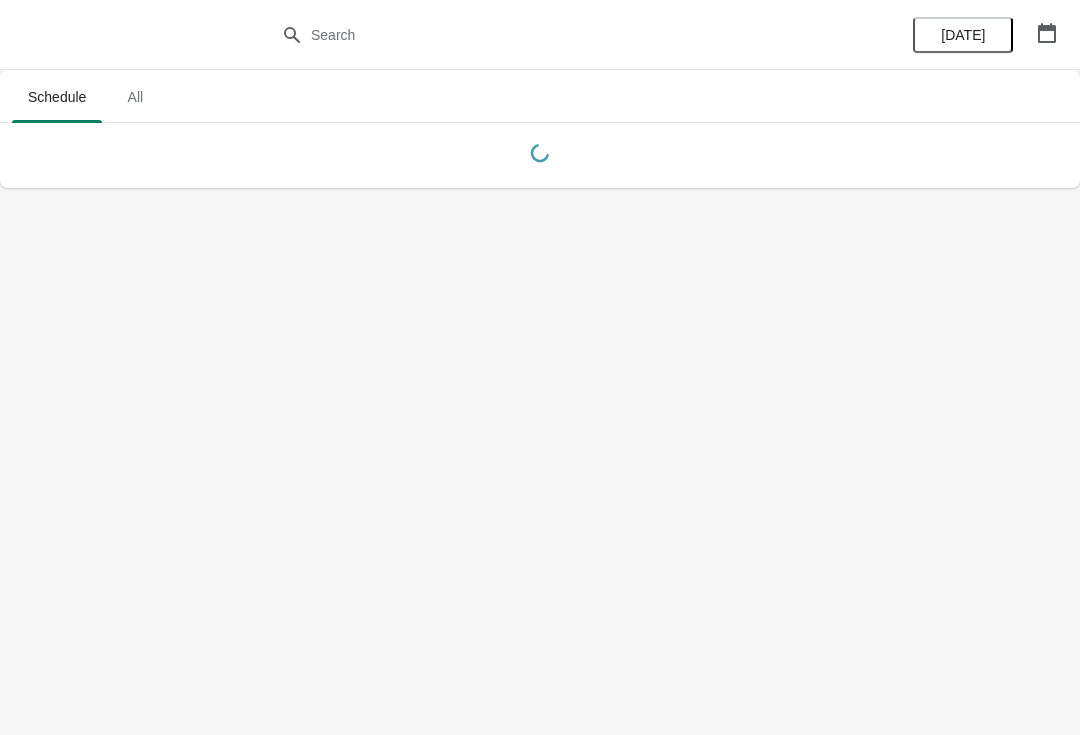 click at bounding box center [1047, 33] 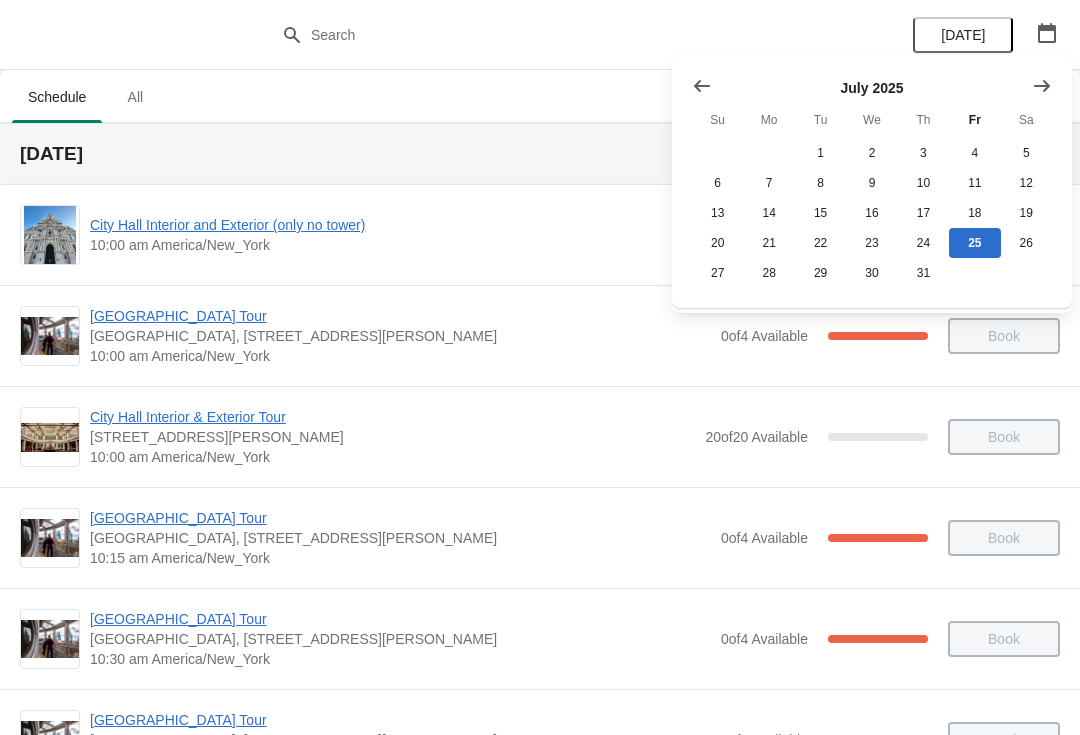 click 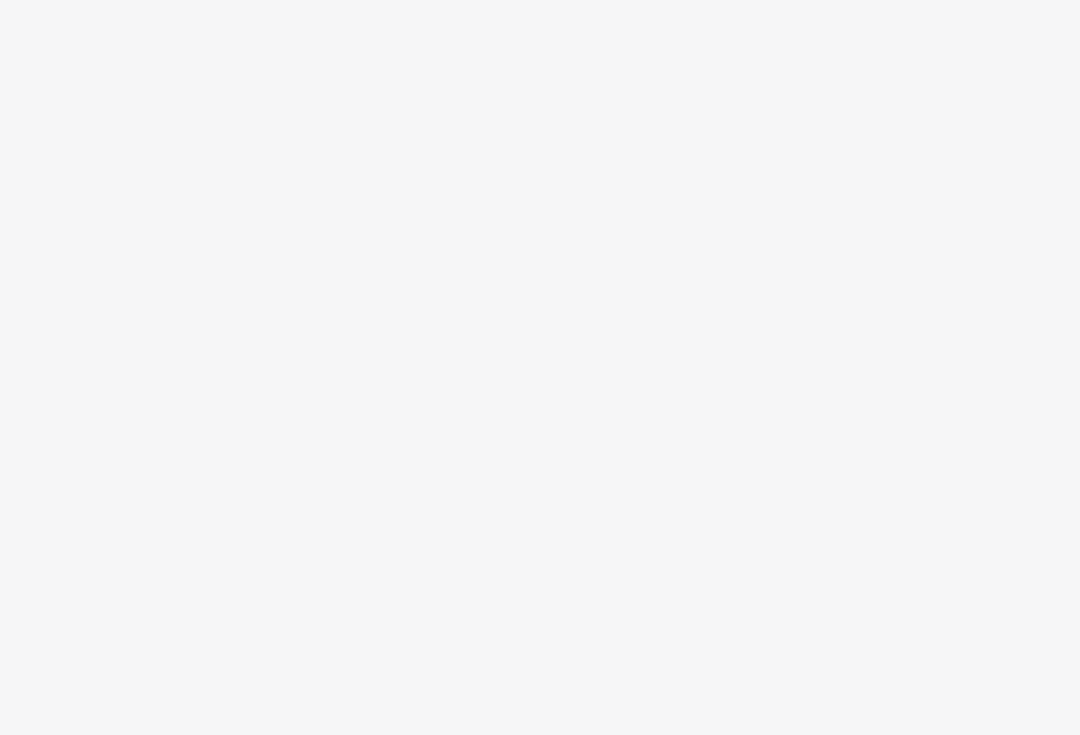 scroll, scrollTop: 0, scrollLeft: 0, axis: both 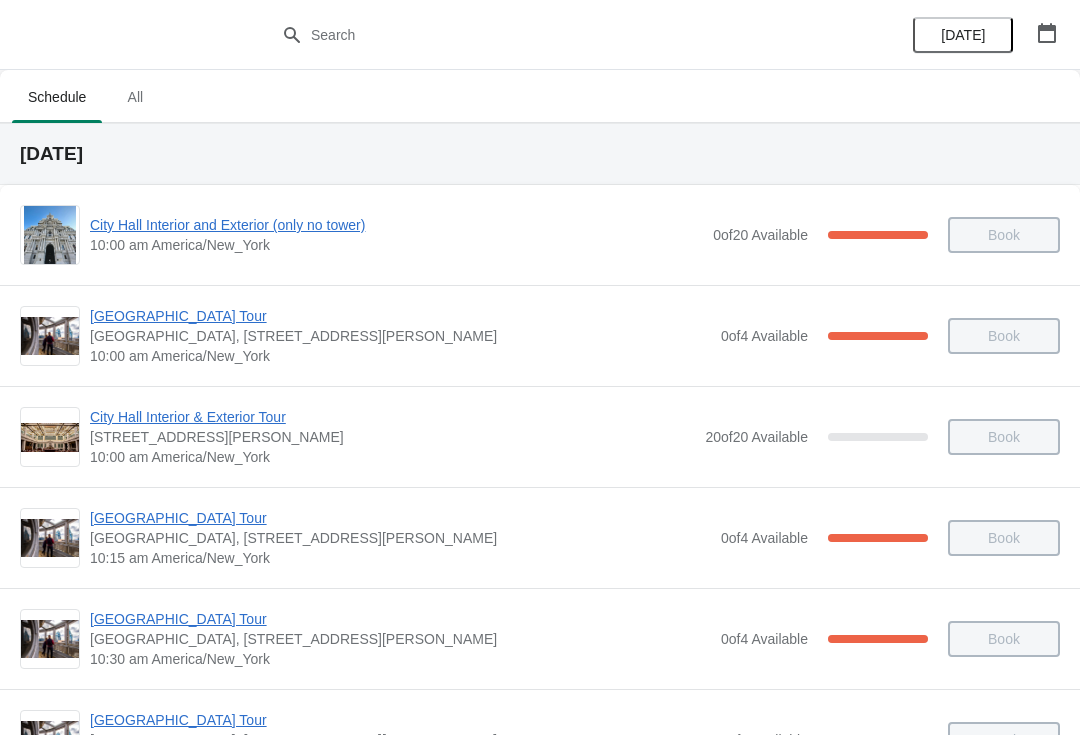 click at bounding box center (1047, 33) 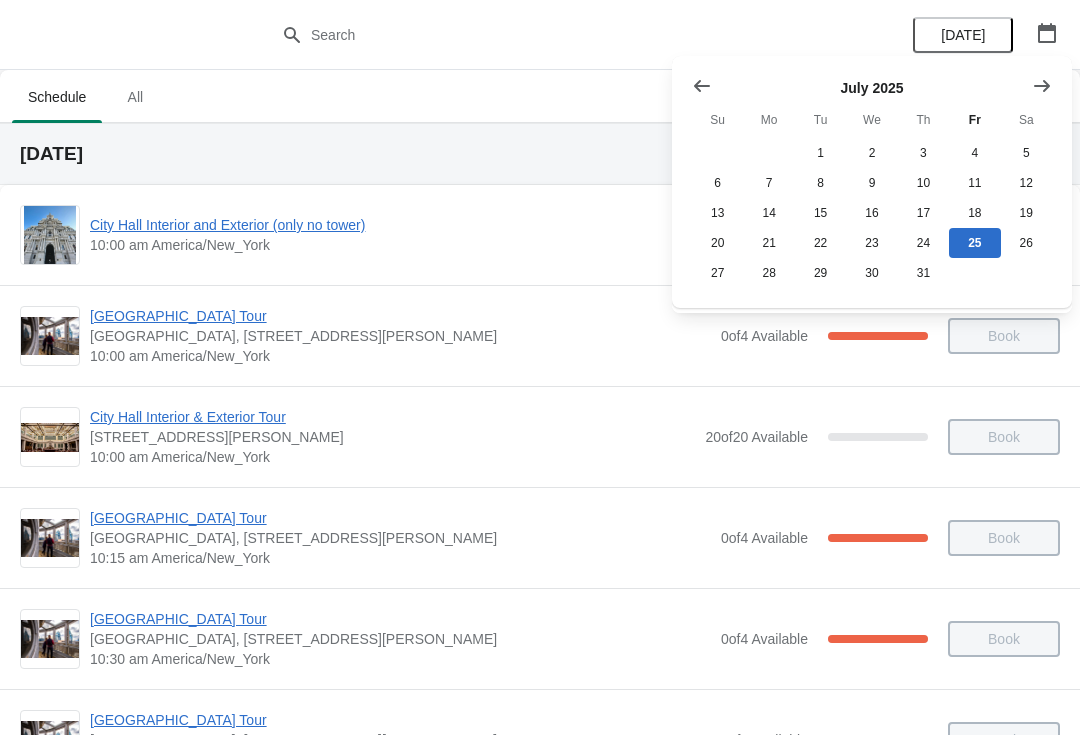 click 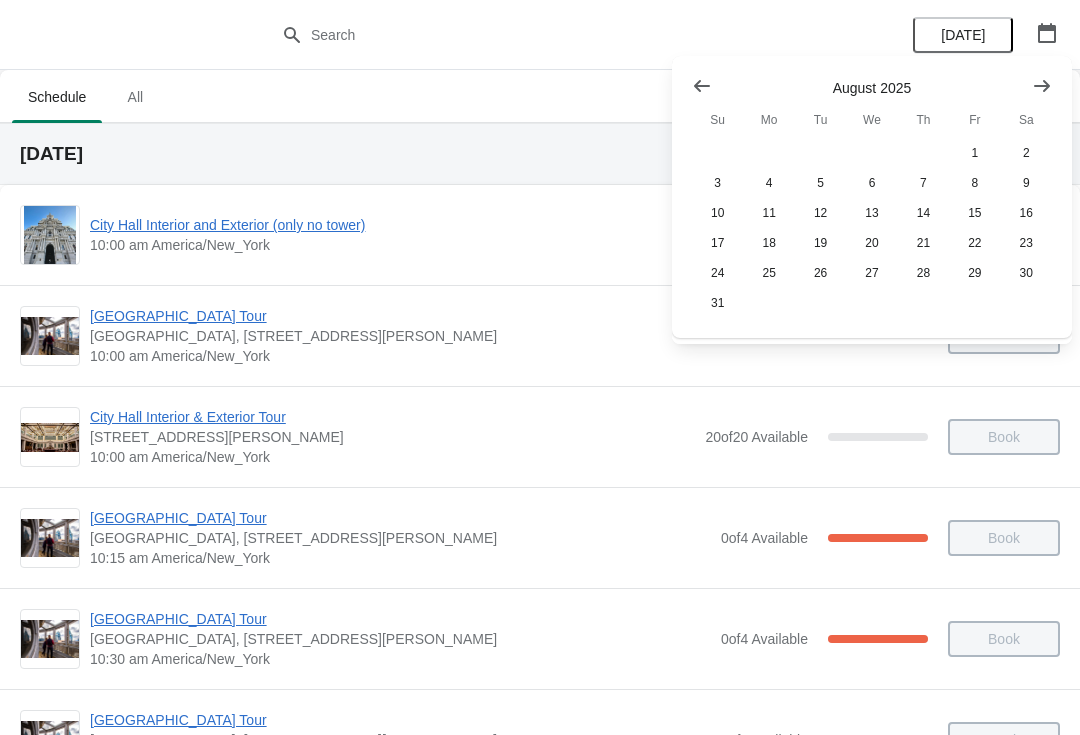 click 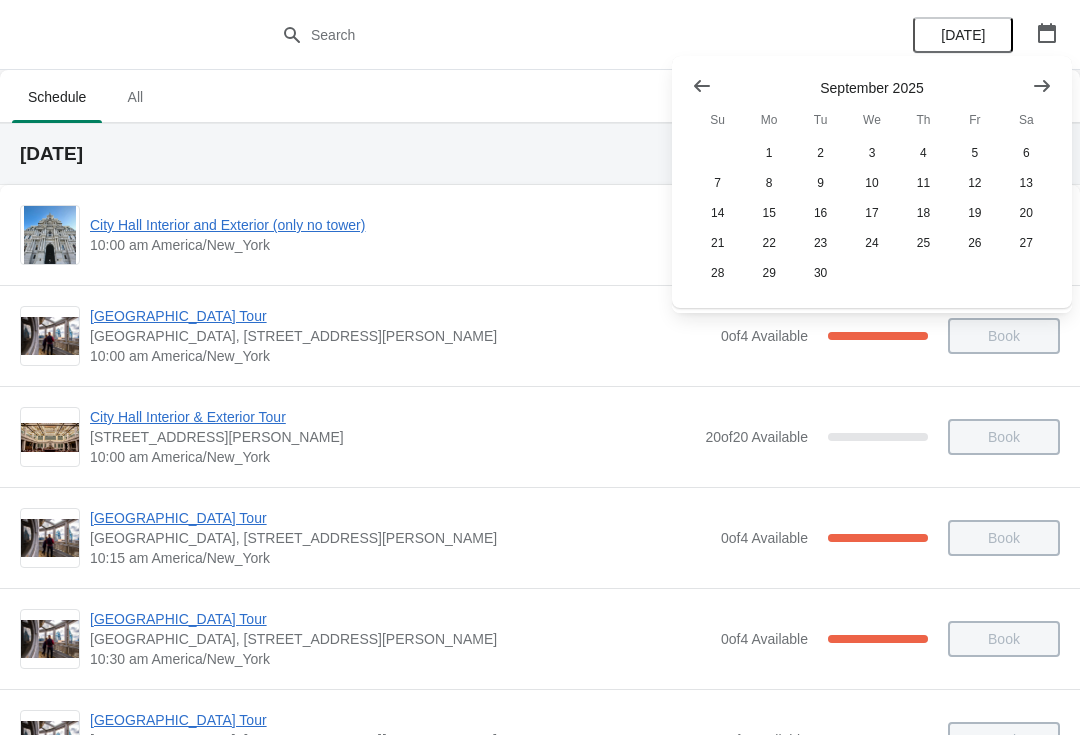 click at bounding box center (1042, 86) 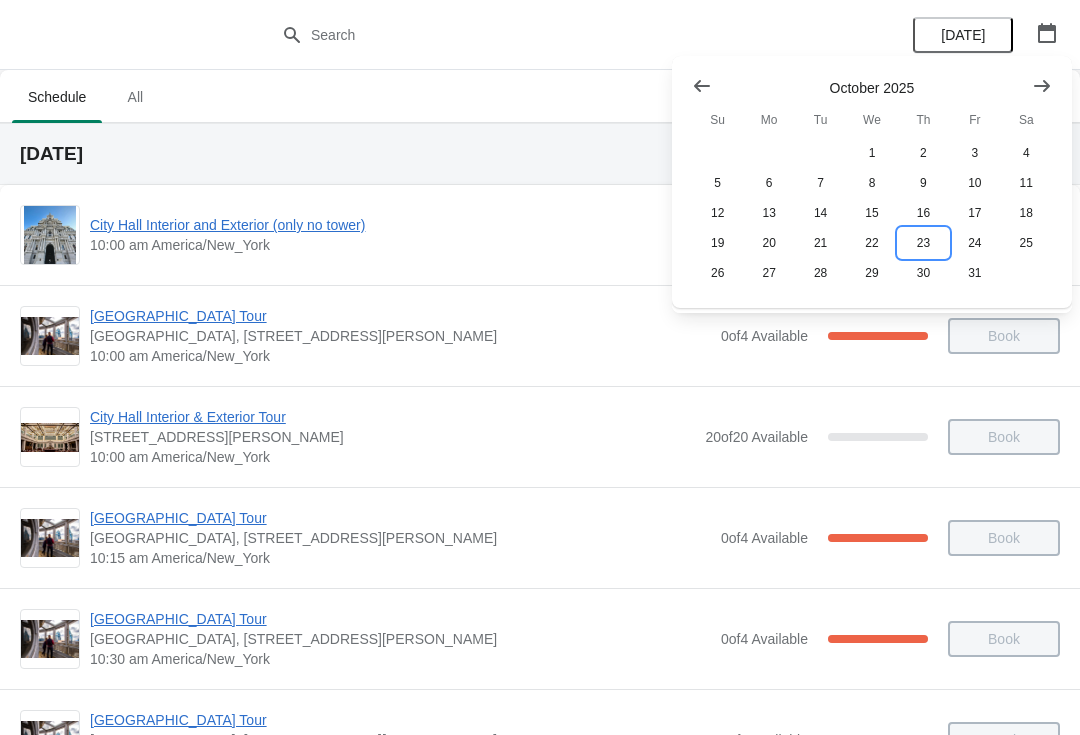 click on "23" at bounding box center (923, 243) 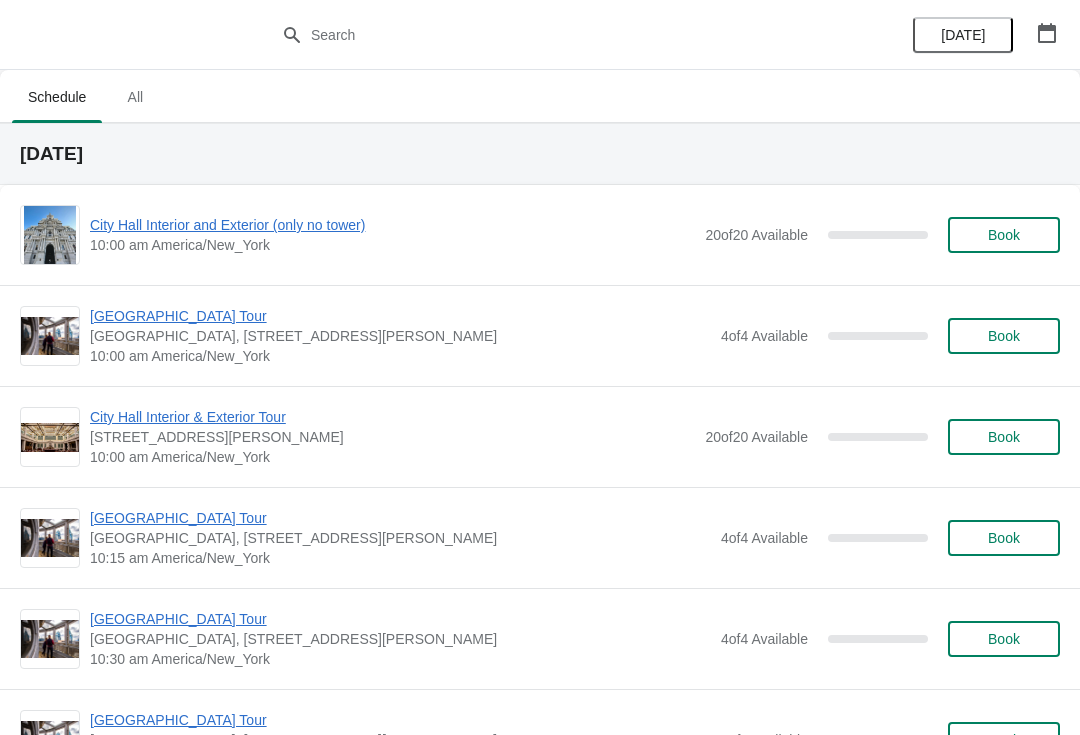 click on "Book" at bounding box center (1004, 336) 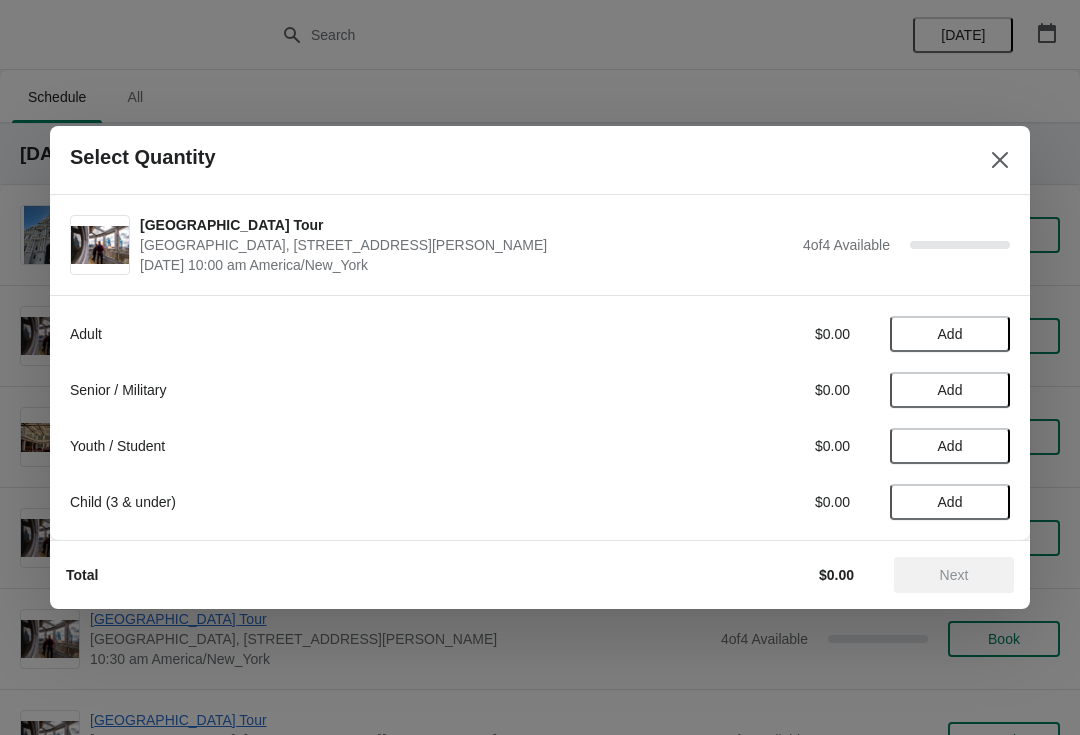 click on "Add" at bounding box center [950, 502] 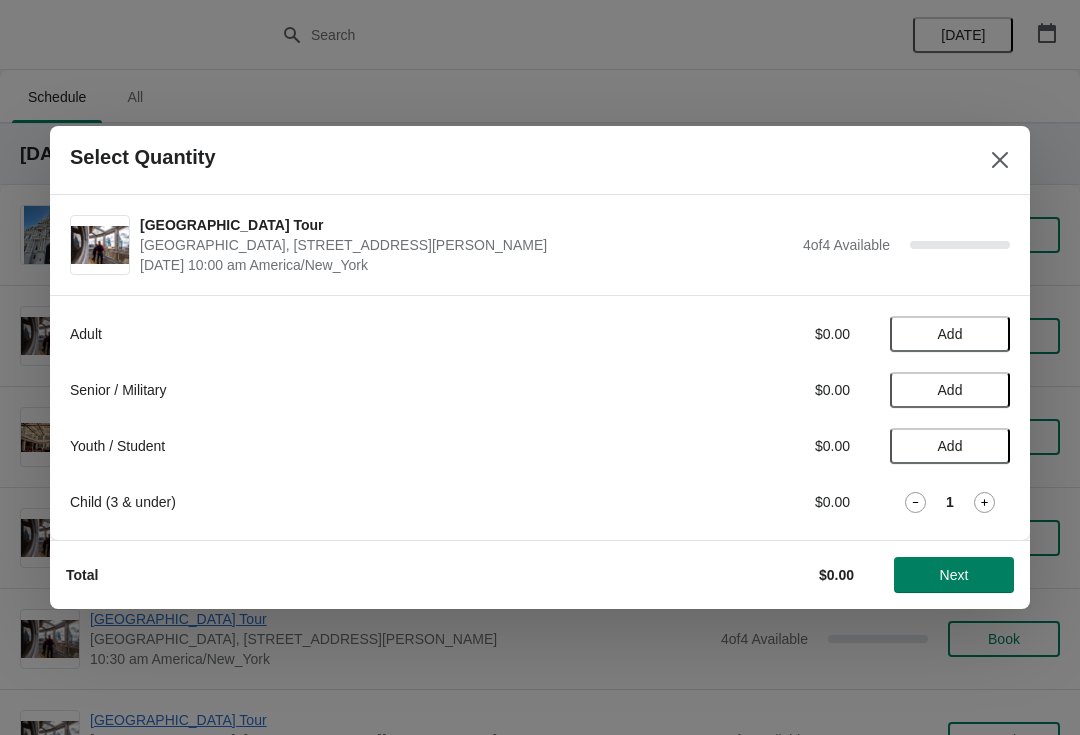 click on "Adult $0.00 Add Senior / Military $0.00 Add Youth / Student $0.00 Add Child (3 & under) $0.00 1" at bounding box center (540, 408) 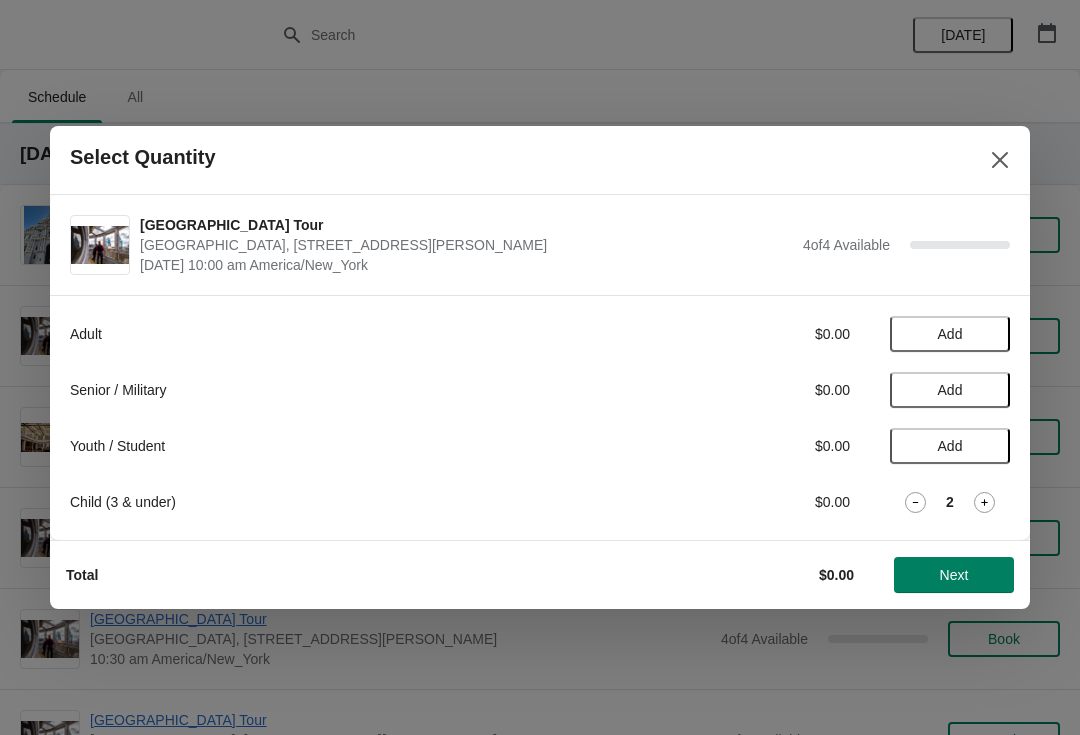 click on "2" at bounding box center [950, 502] 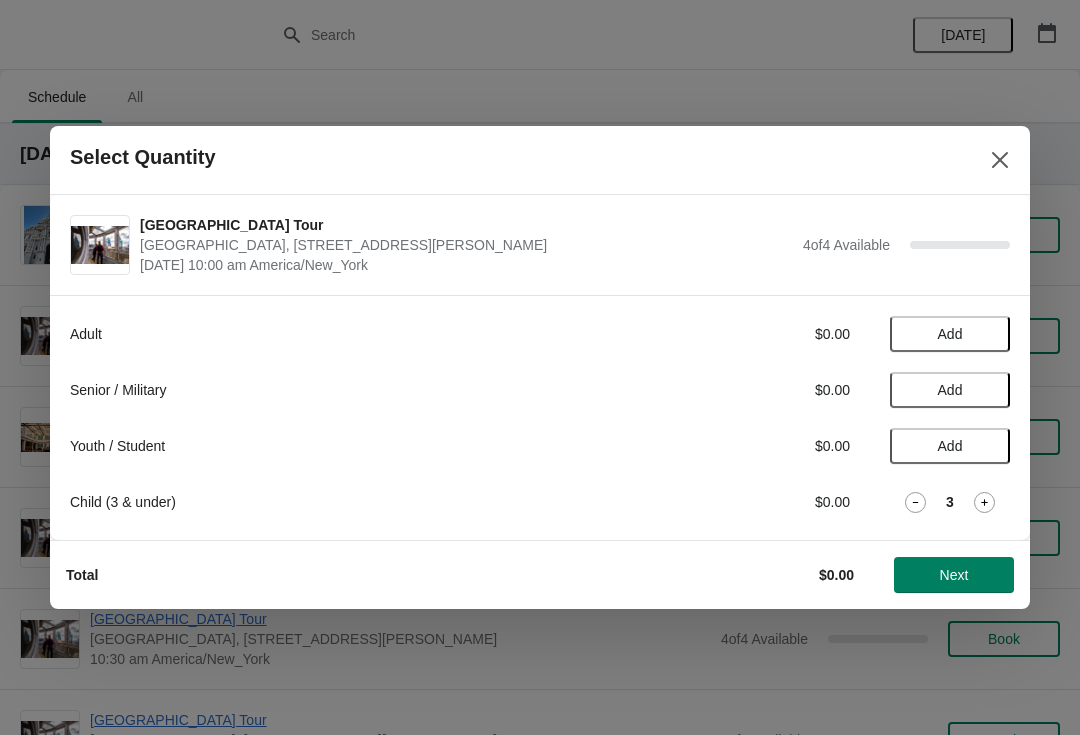 click 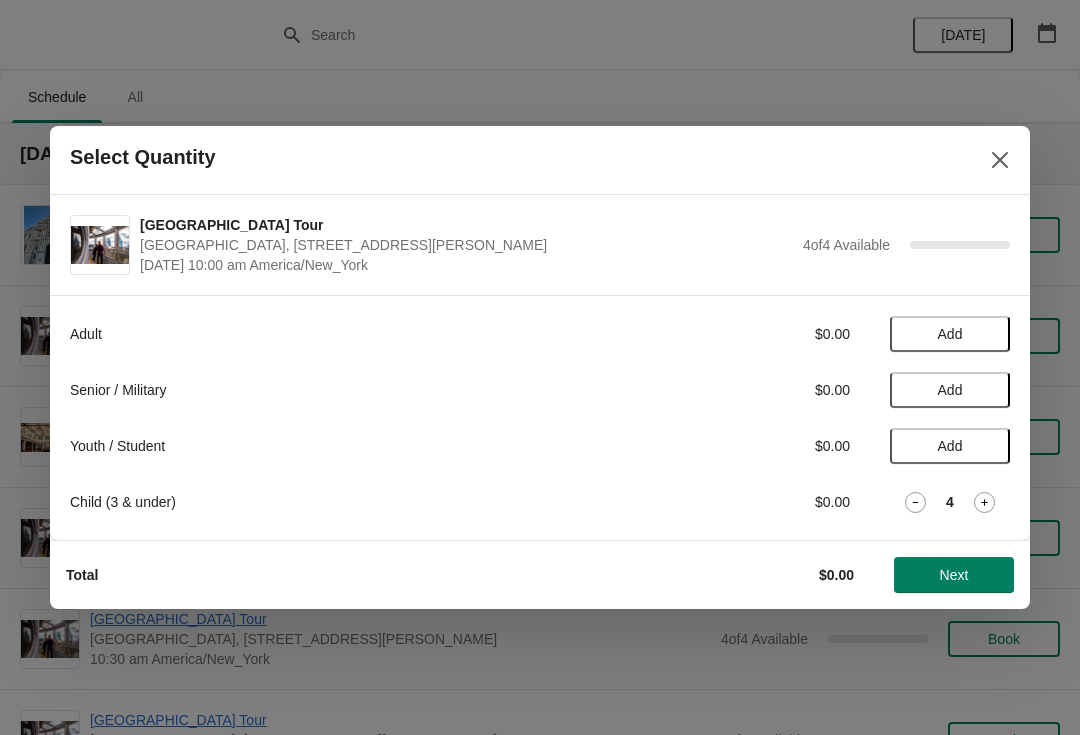 click on "Next" at bounding box center [954, 575] 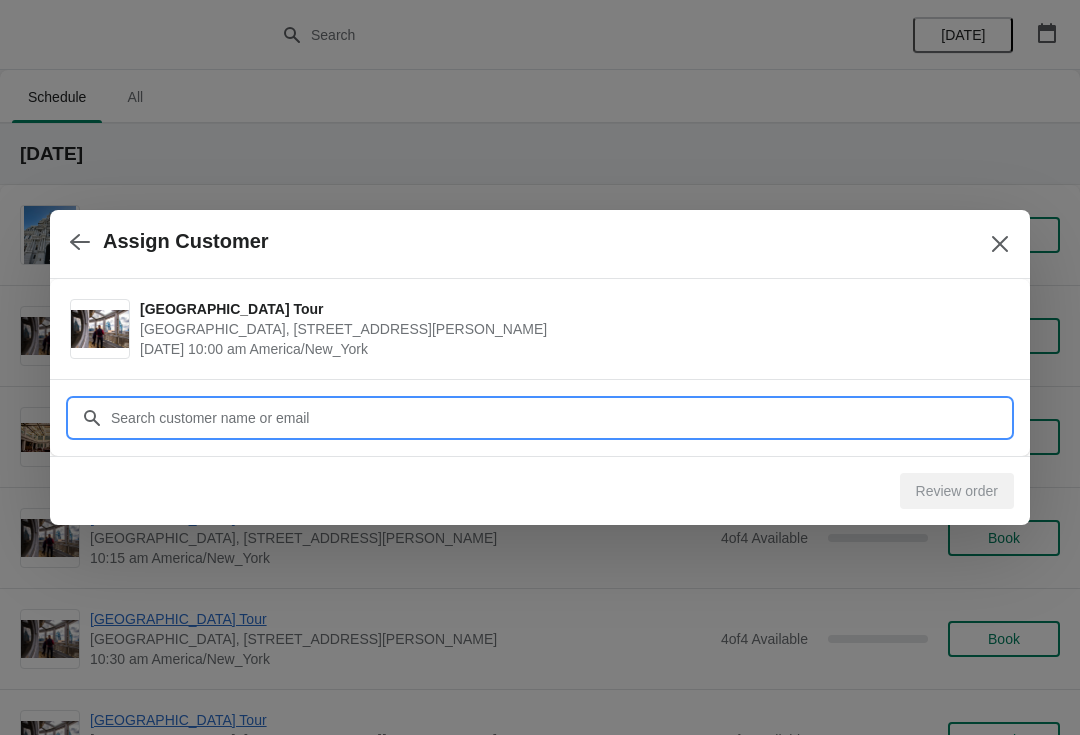 click on "Customer" at bounding box center (560, 418) 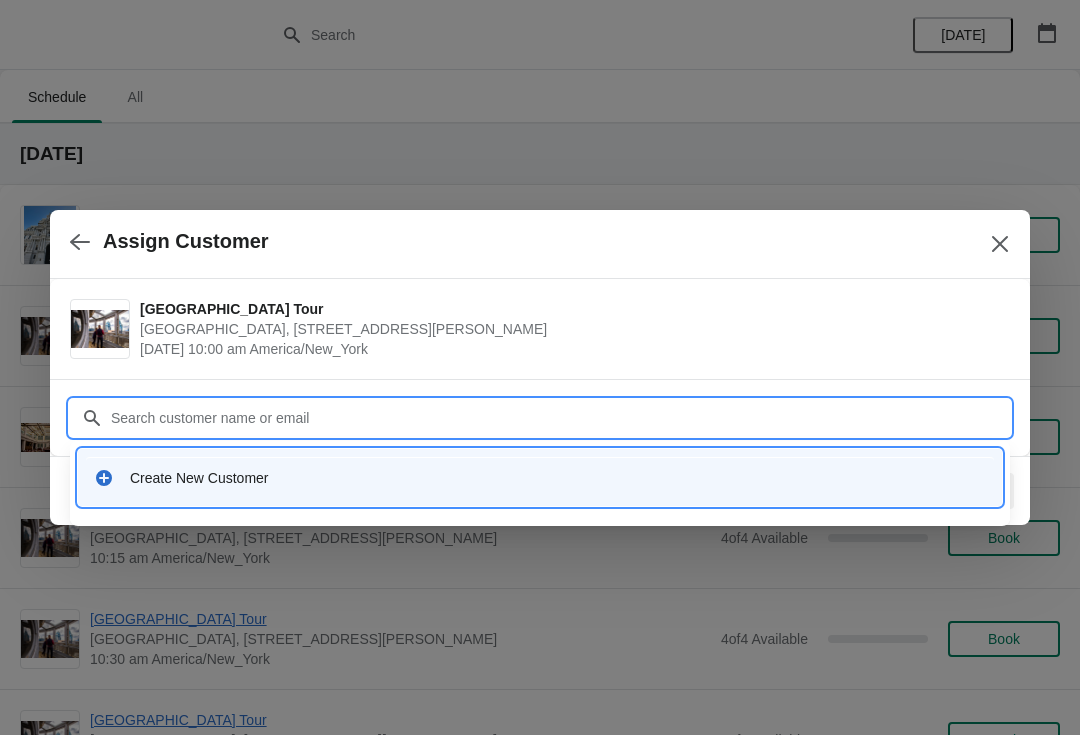 click on "Create New Customer" at bounding box center (558, 478) 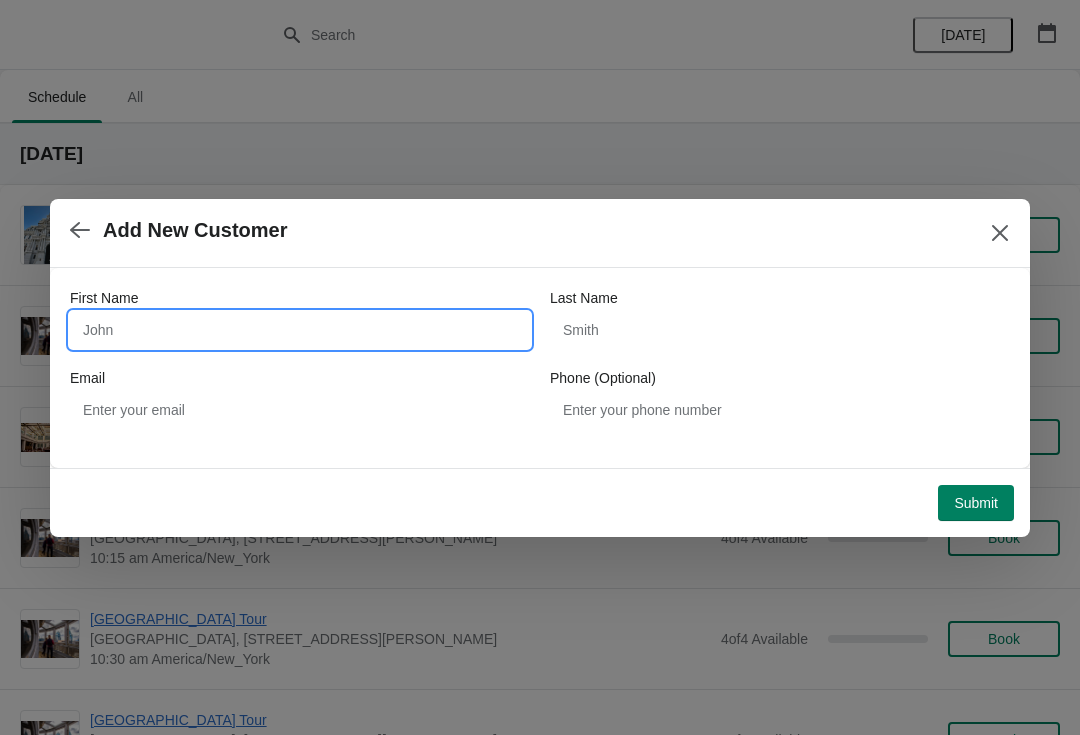click on "First Name" at bounding box center (300, 330) 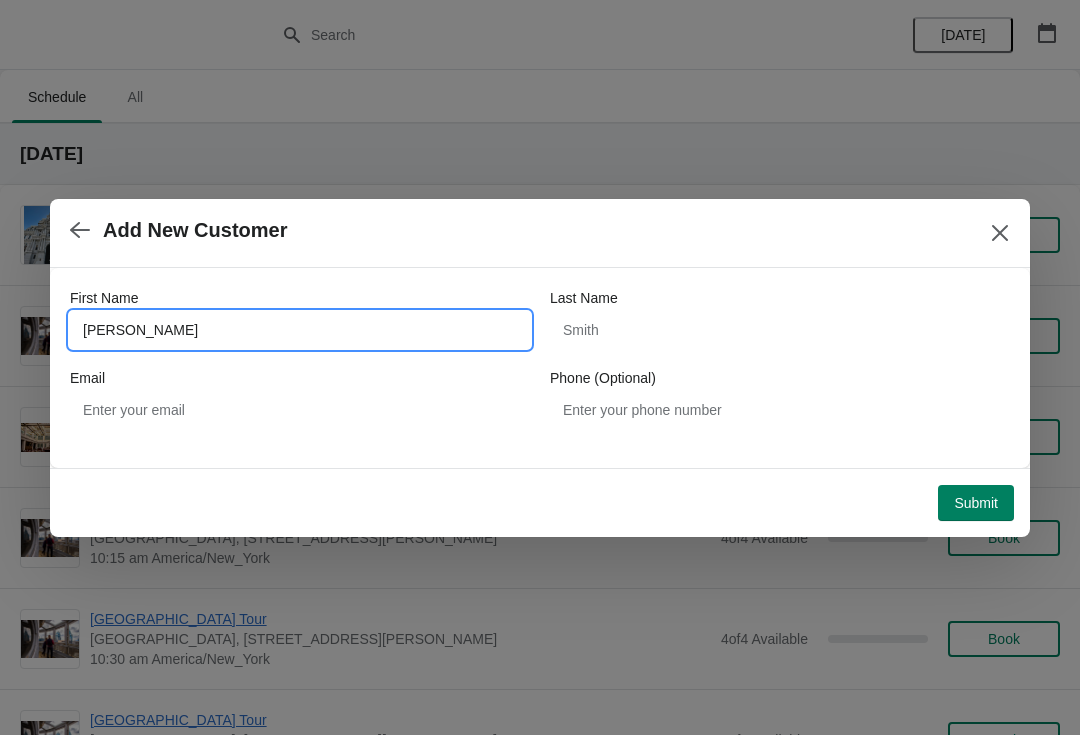 type on "[PERSON_NAME]" 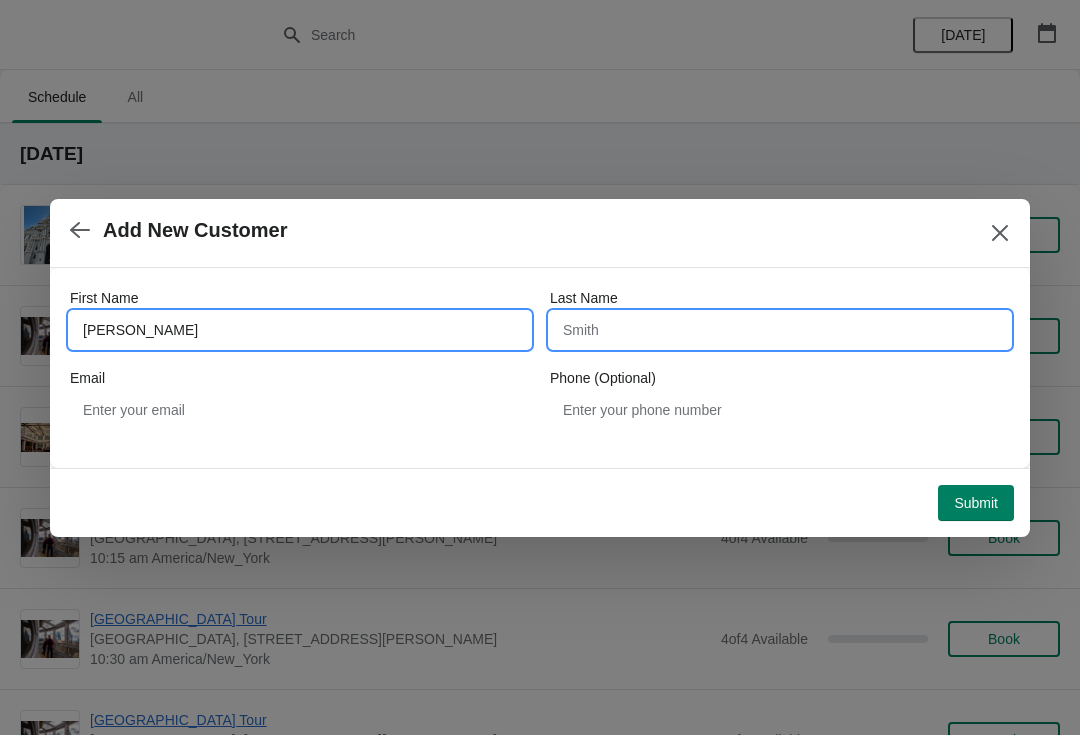 click on "Last Name" at bounding box center (780, 330) 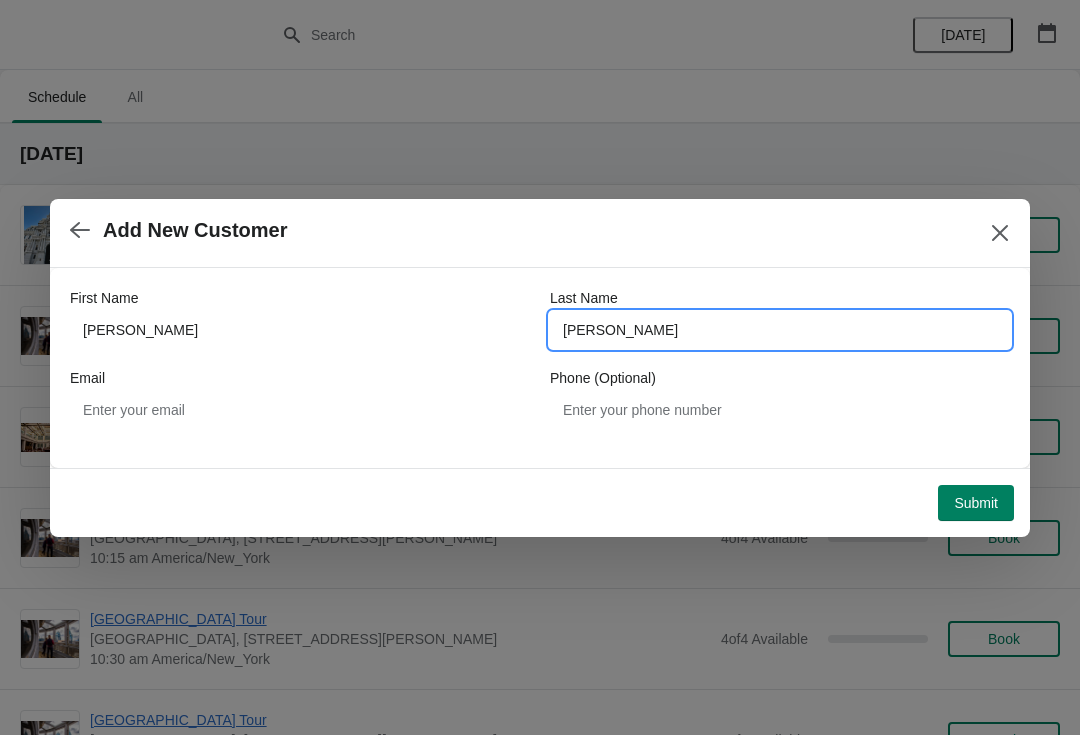 type on "[PERSON_NAME]" 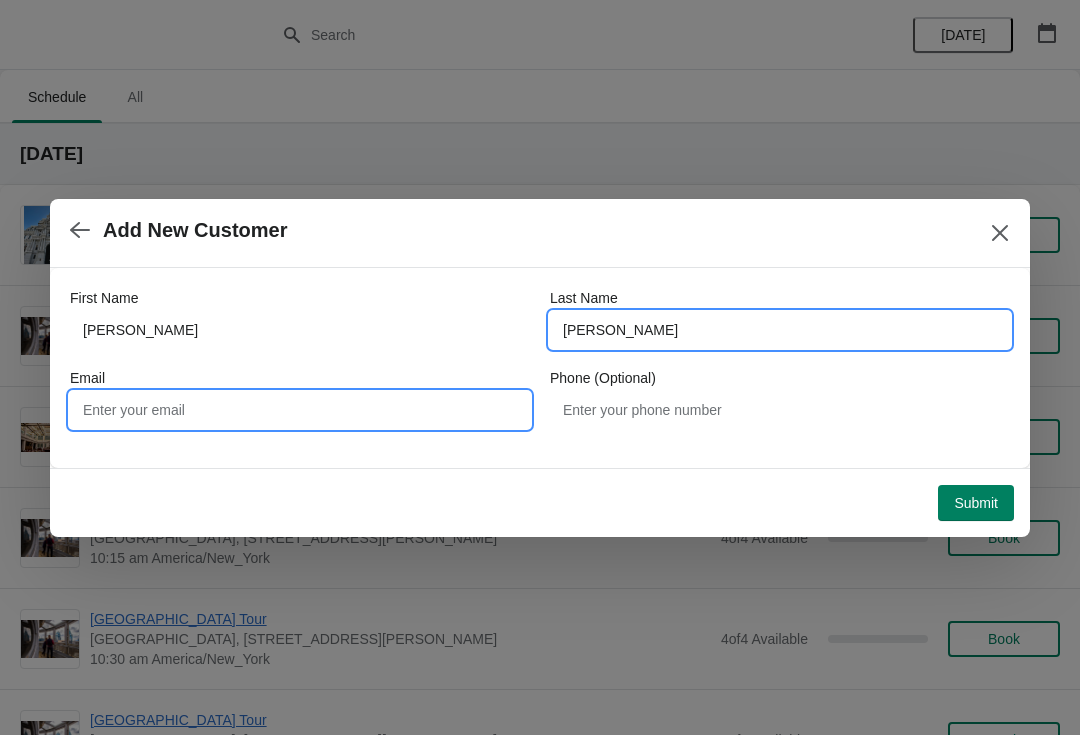 click on "Email" at bounding box center [300, 410] 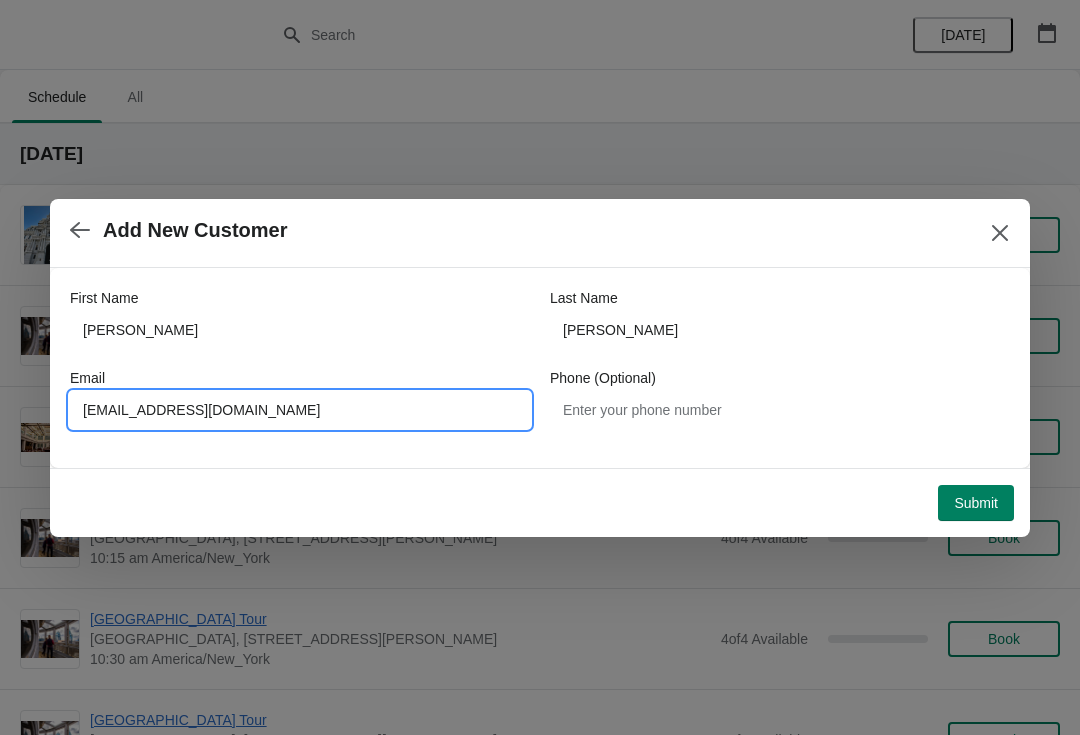 type on "[EMAIL_ADDRESS][DOMAIN_NAME]" 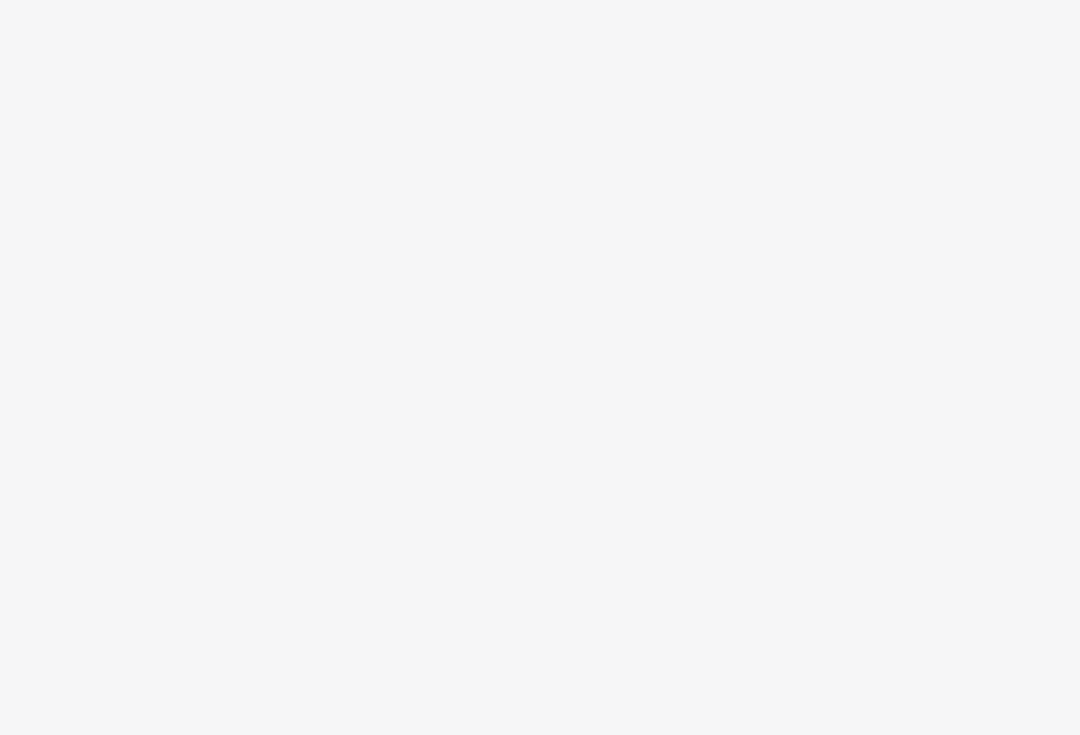 scroll, scrollTop: 0, scrollLeft: 0, axis: both 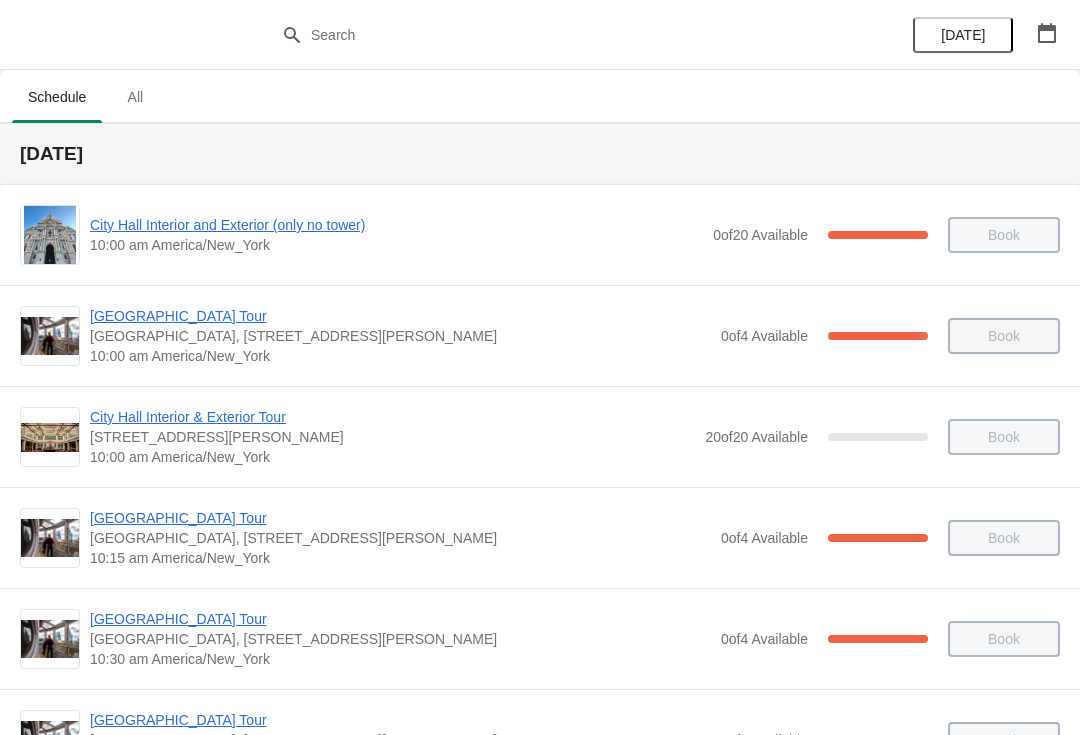 click 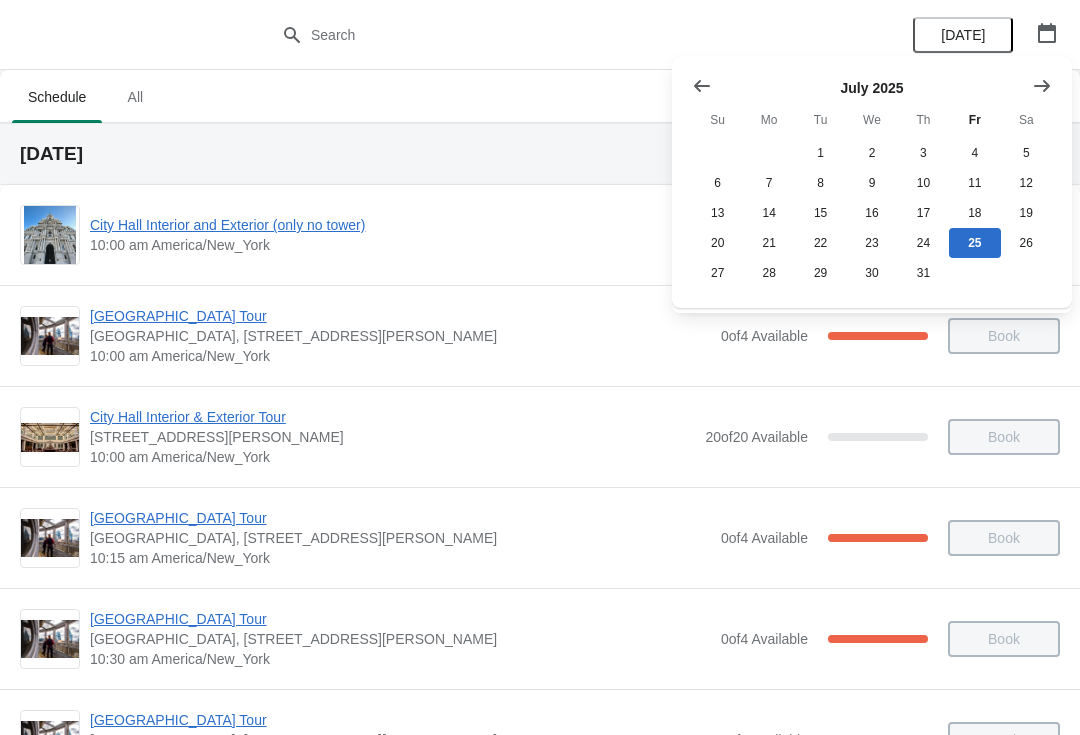 click 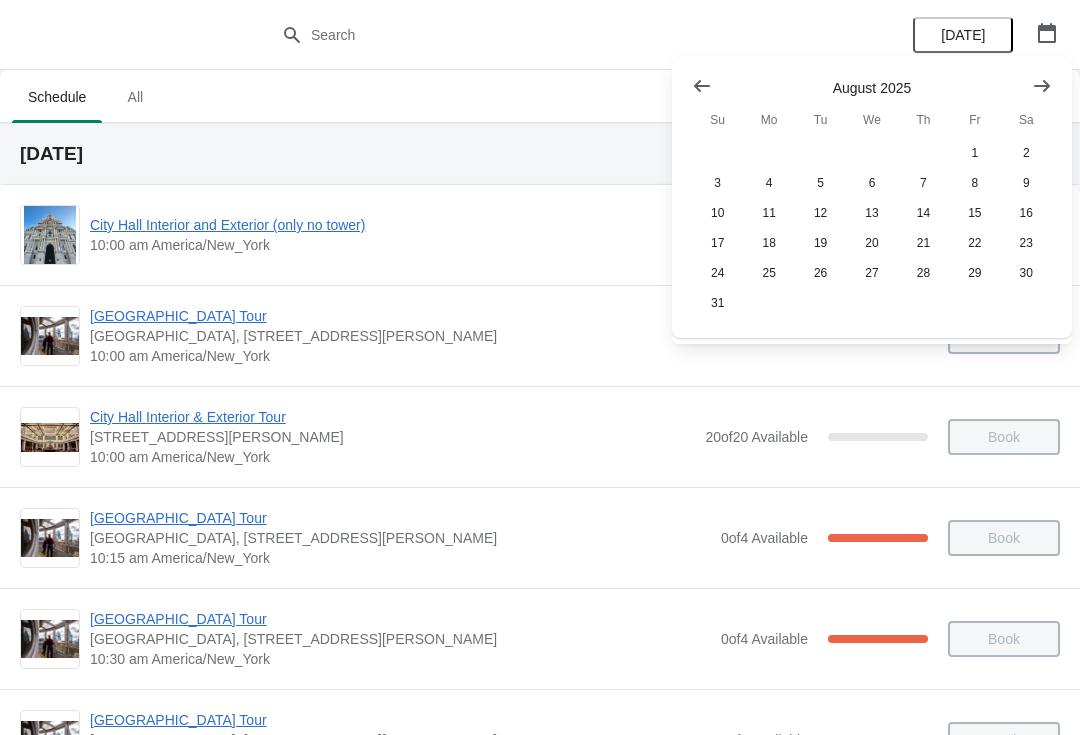 click 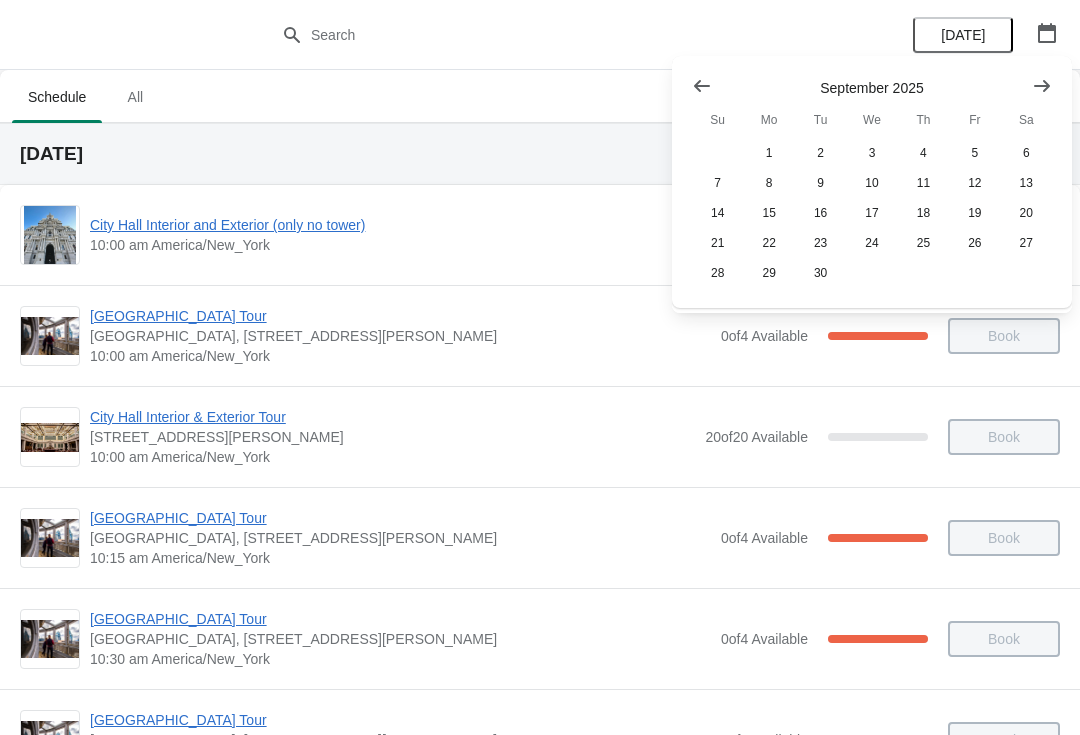 click at bounding box center [1042, 86] 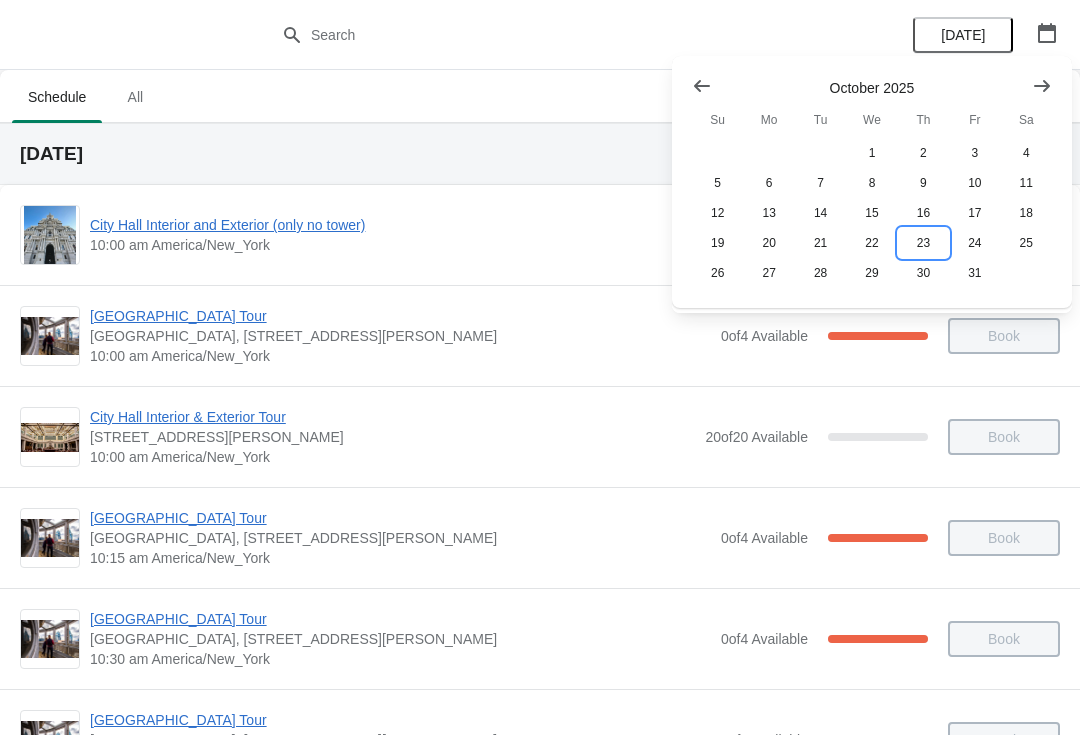 click on "23" at bounding box center [923, 243] 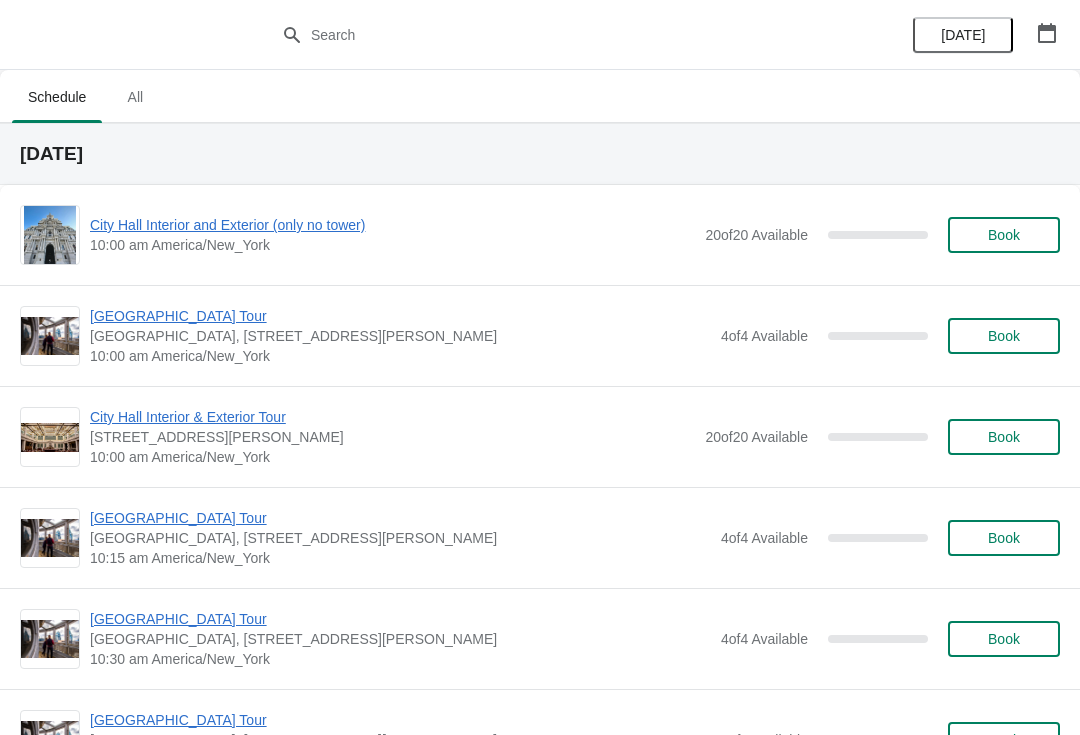 click on "[GEOGRAPHIC_DATA] [GEOGRAPHIC_DATA], [STREET_ADDRESS][PERSON_NAME] 10:15 am America/New_York 4  of  4   Available 0 % Book" at bounding box center [575, 538] 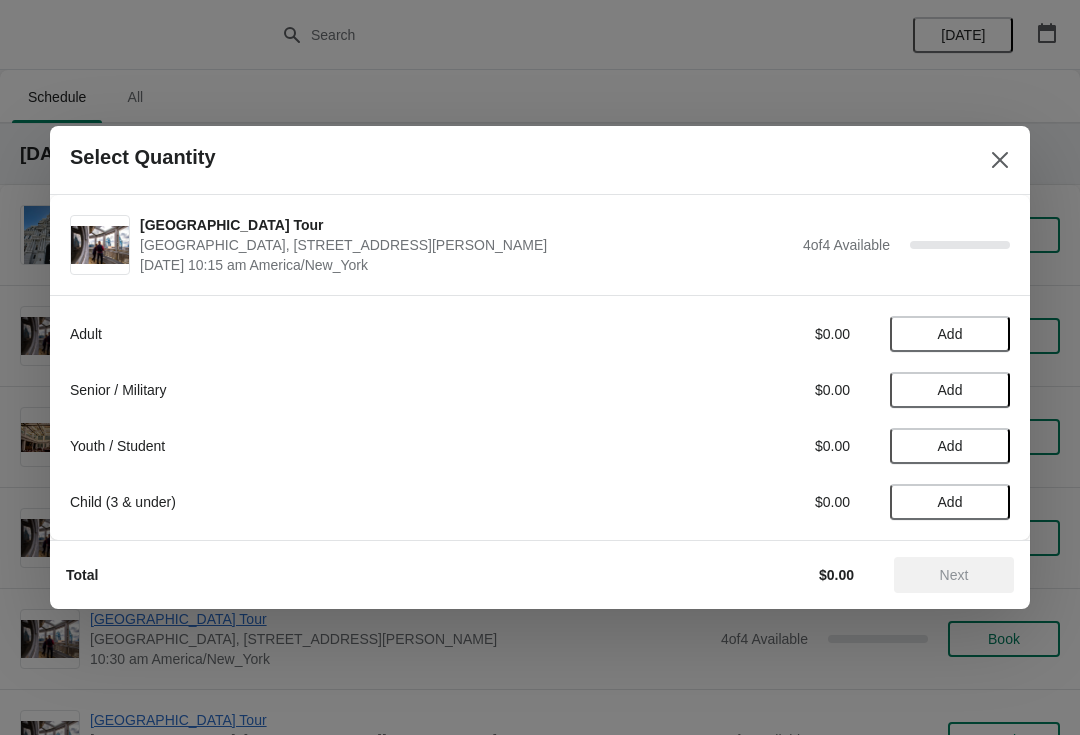 click on "Add" at bounding box center [950, 502] 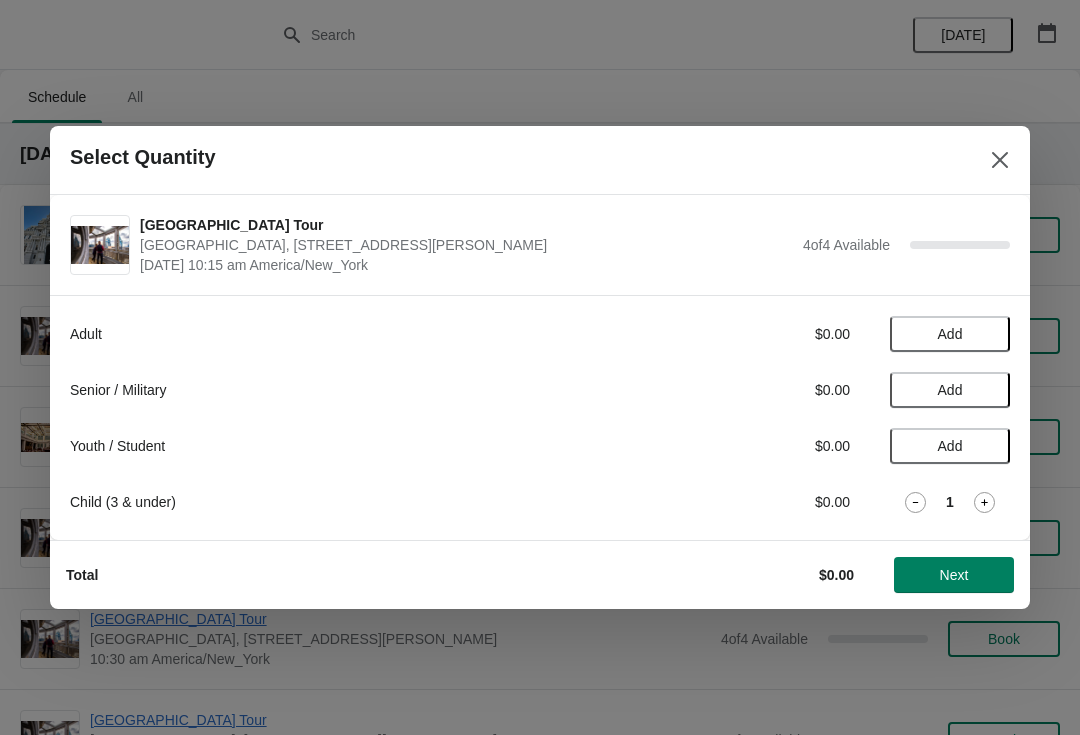 click 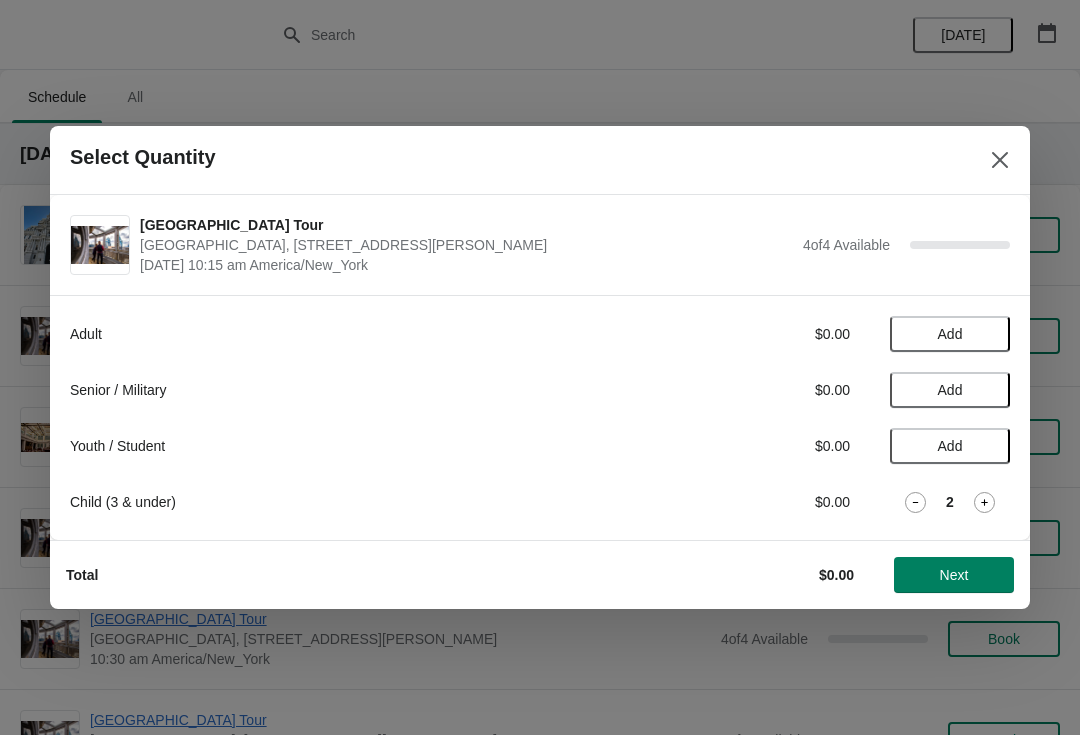 click 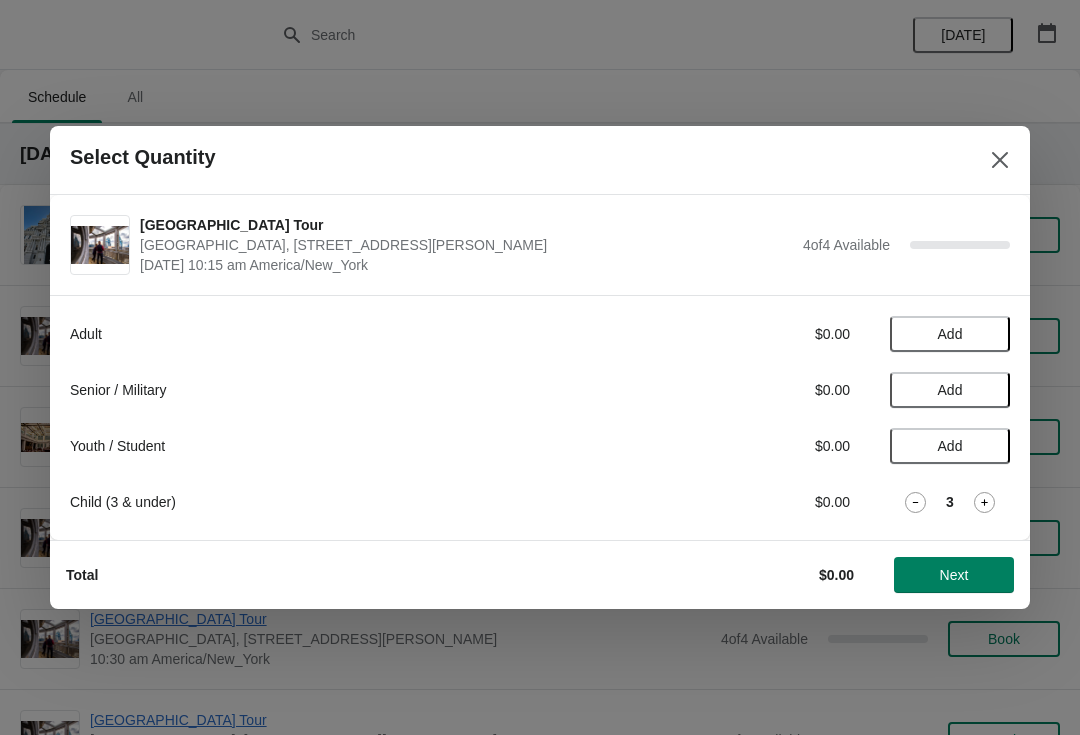 click 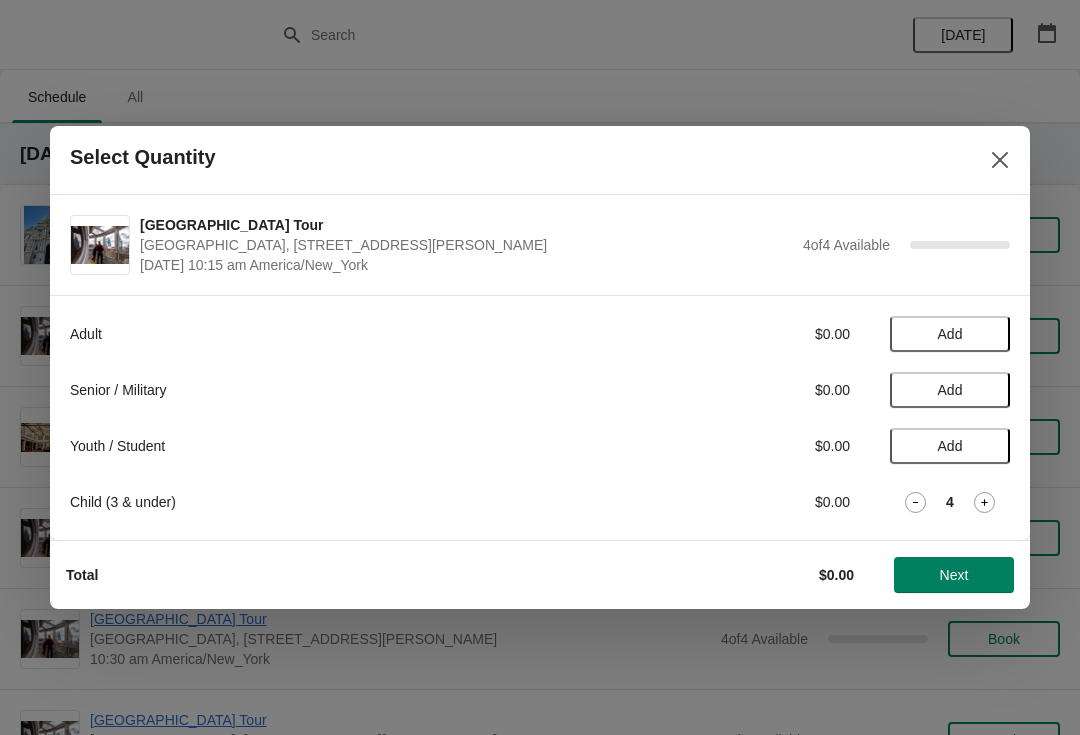 click 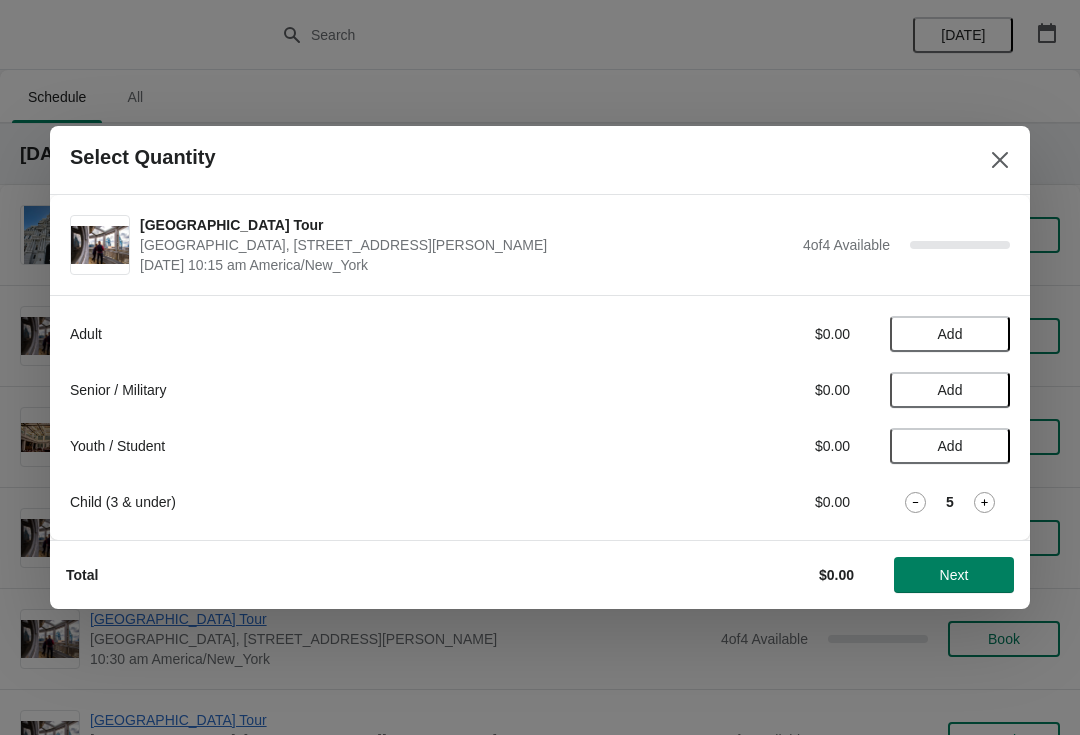 click 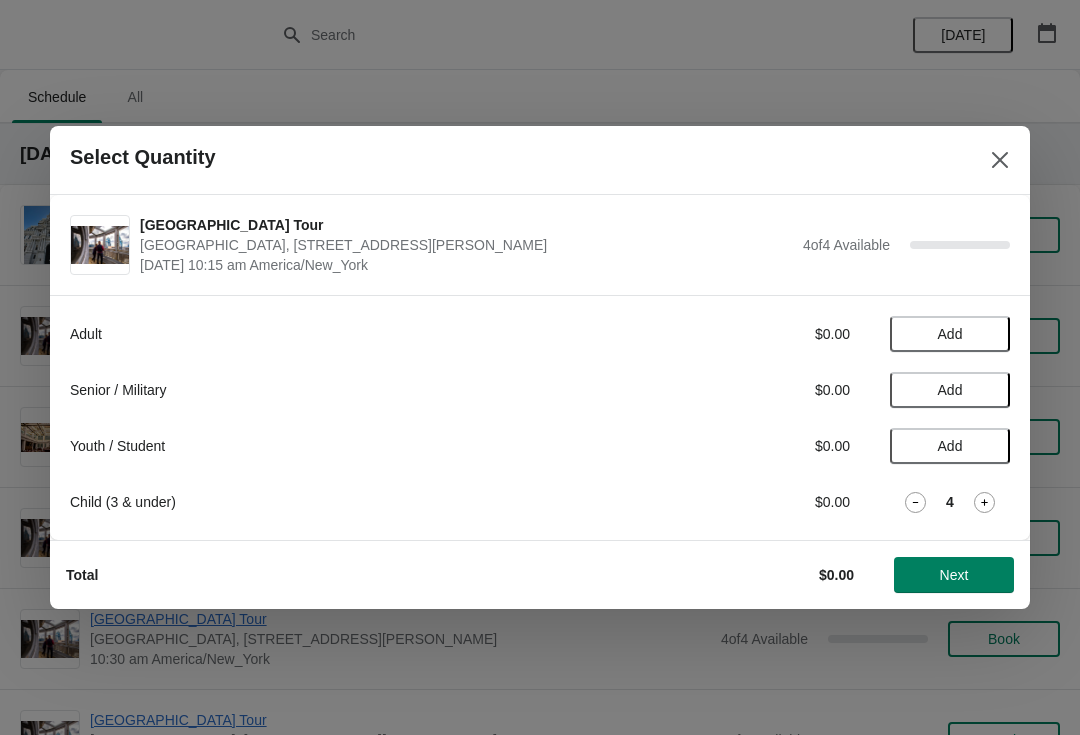 click on "Next" at bounding box center (954, 575) 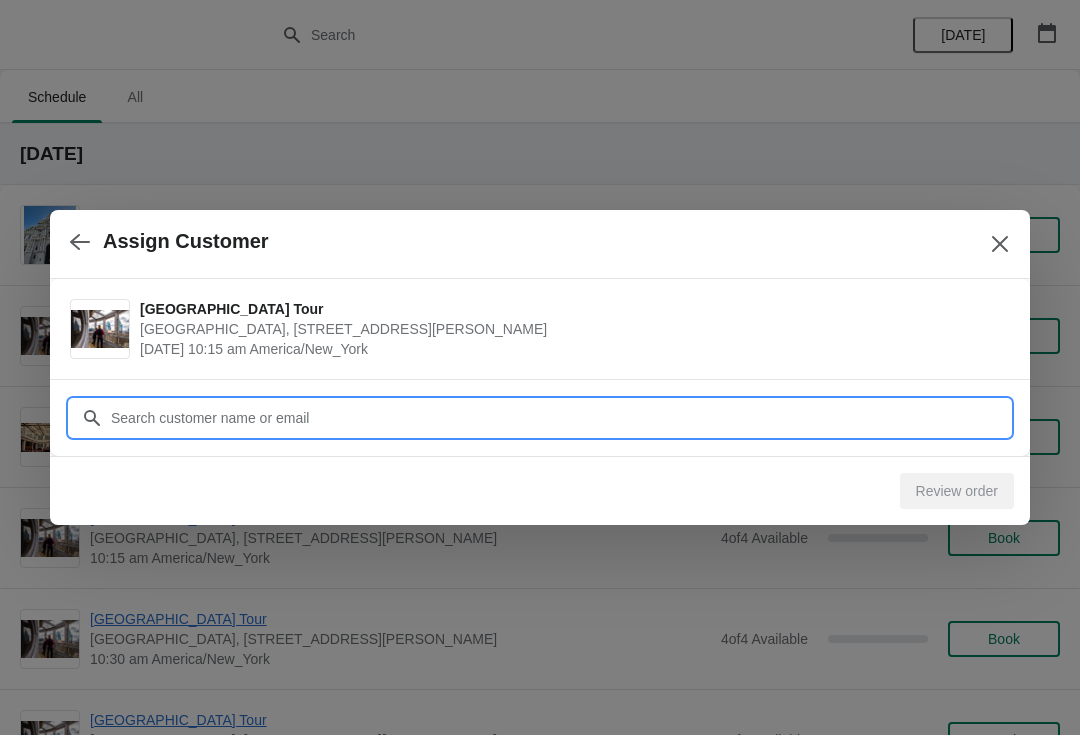 click on "Customer" at bounding box center [560, 418] 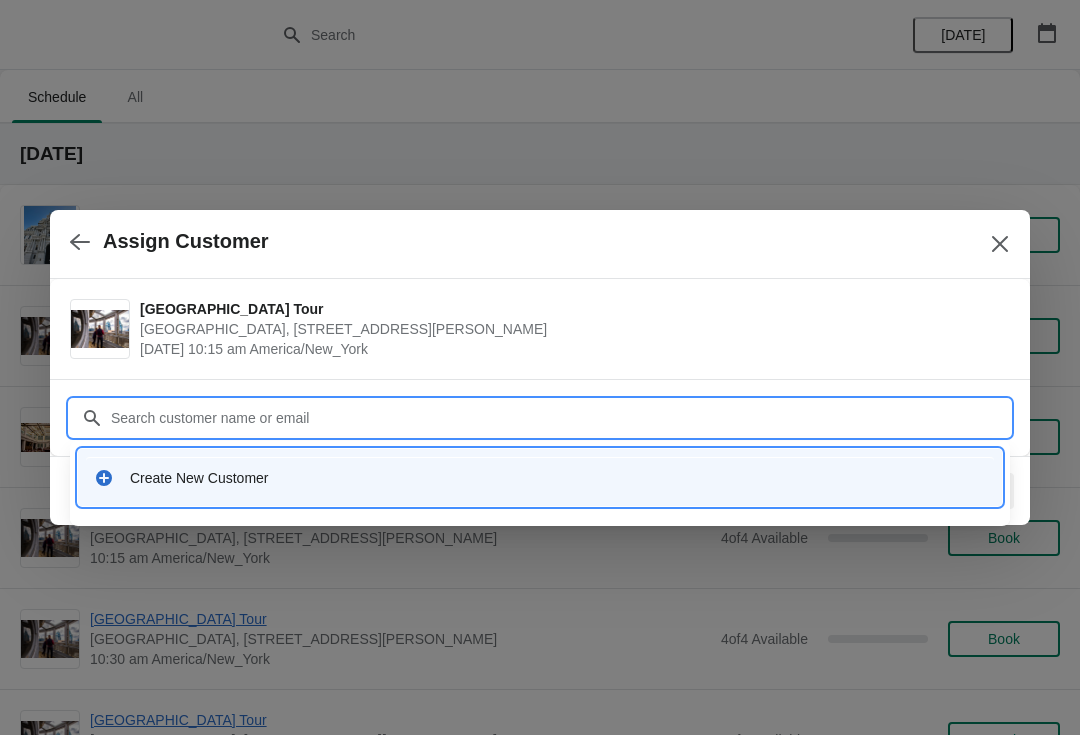 click on "Create New Customer" at bounding box center [558, 478] 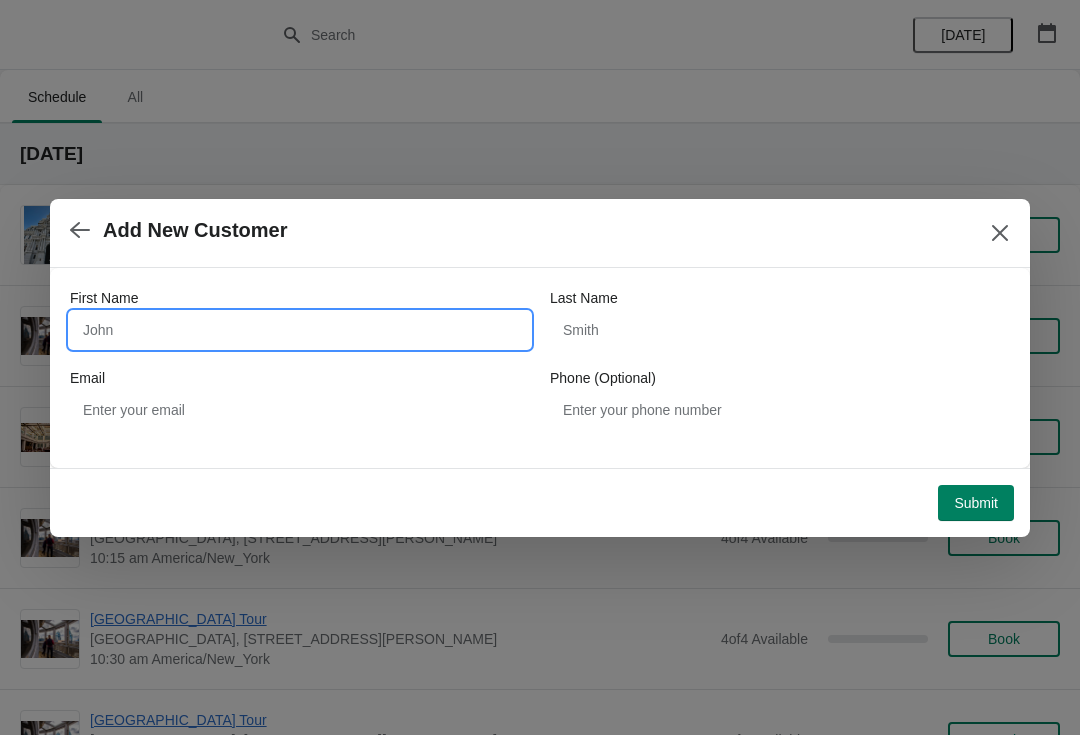 click on "First Name" at bounding box center [300, 330] 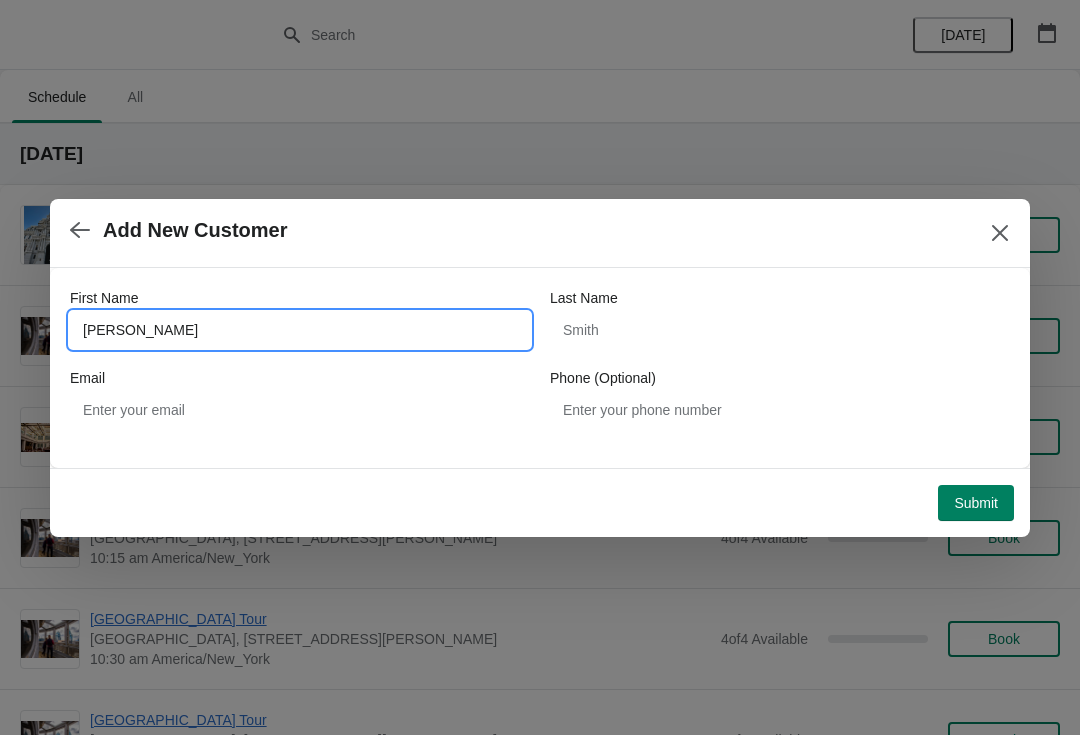 type on "[PERSON_NAME]" 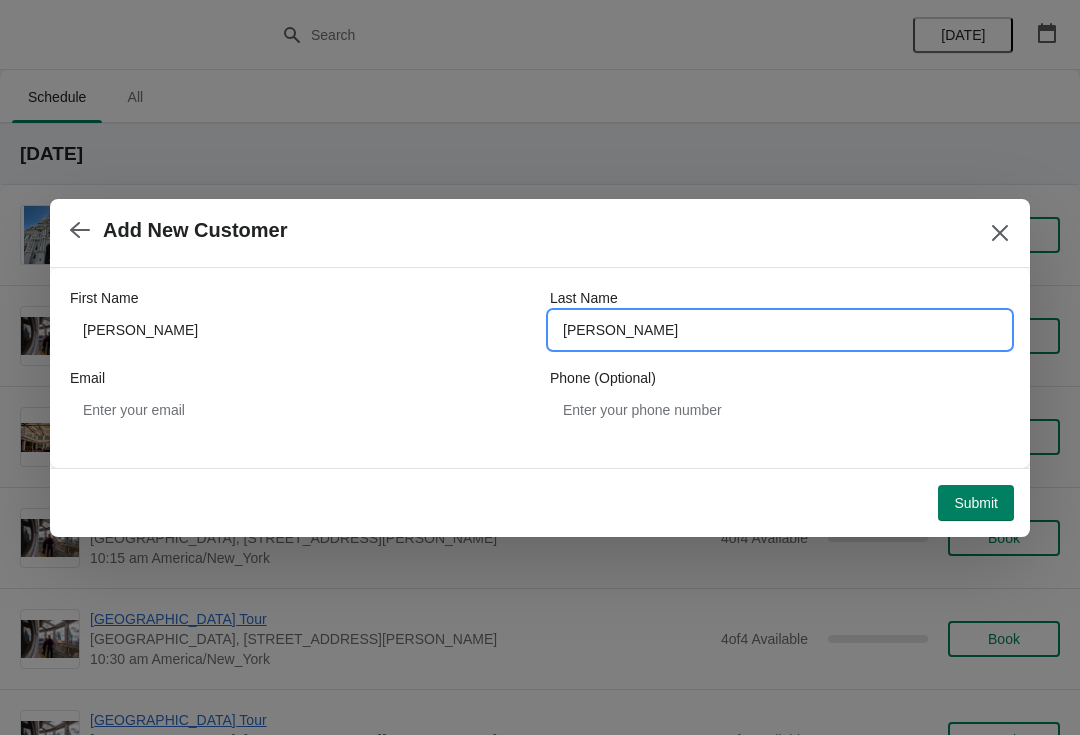type on "[PERSON_NAME]" 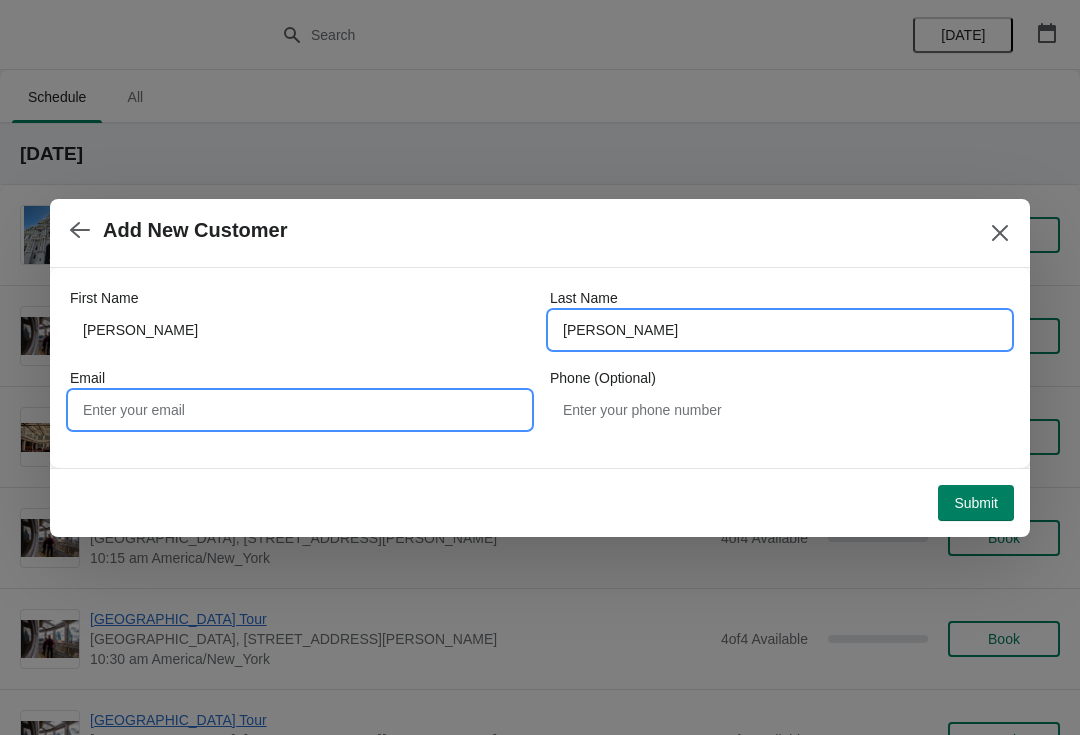 click on "Email" at bounding box center [300, 410] 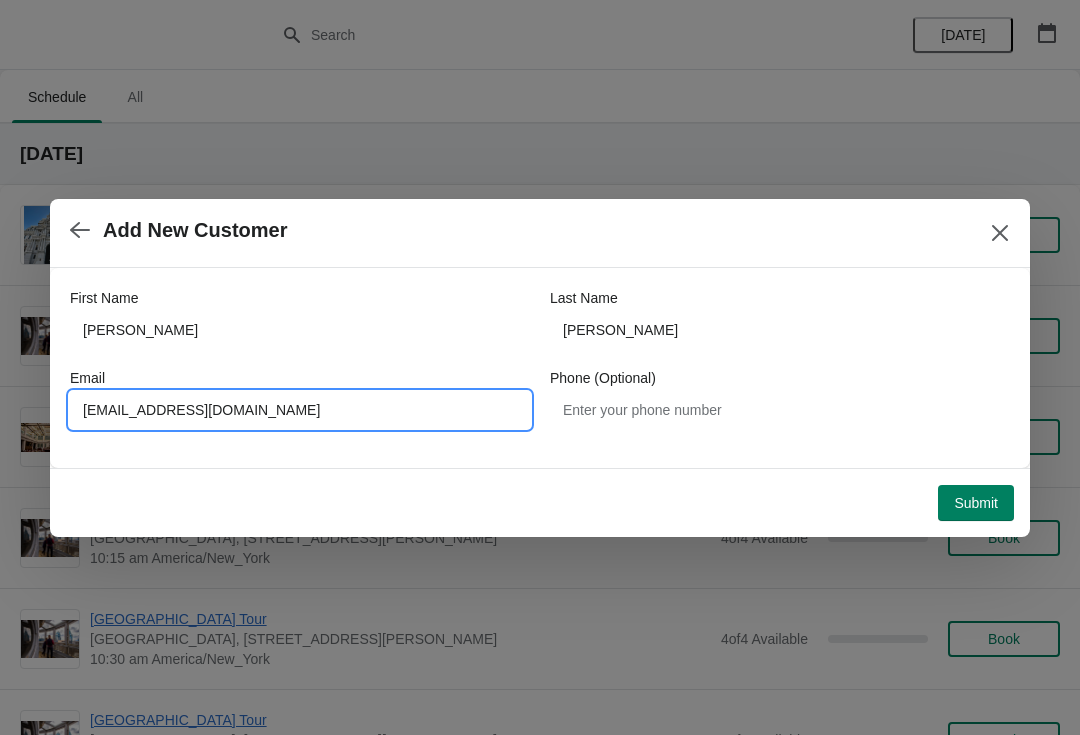 type on "[EMAIL_ADDRESS][DOMAIN_NAME]" 